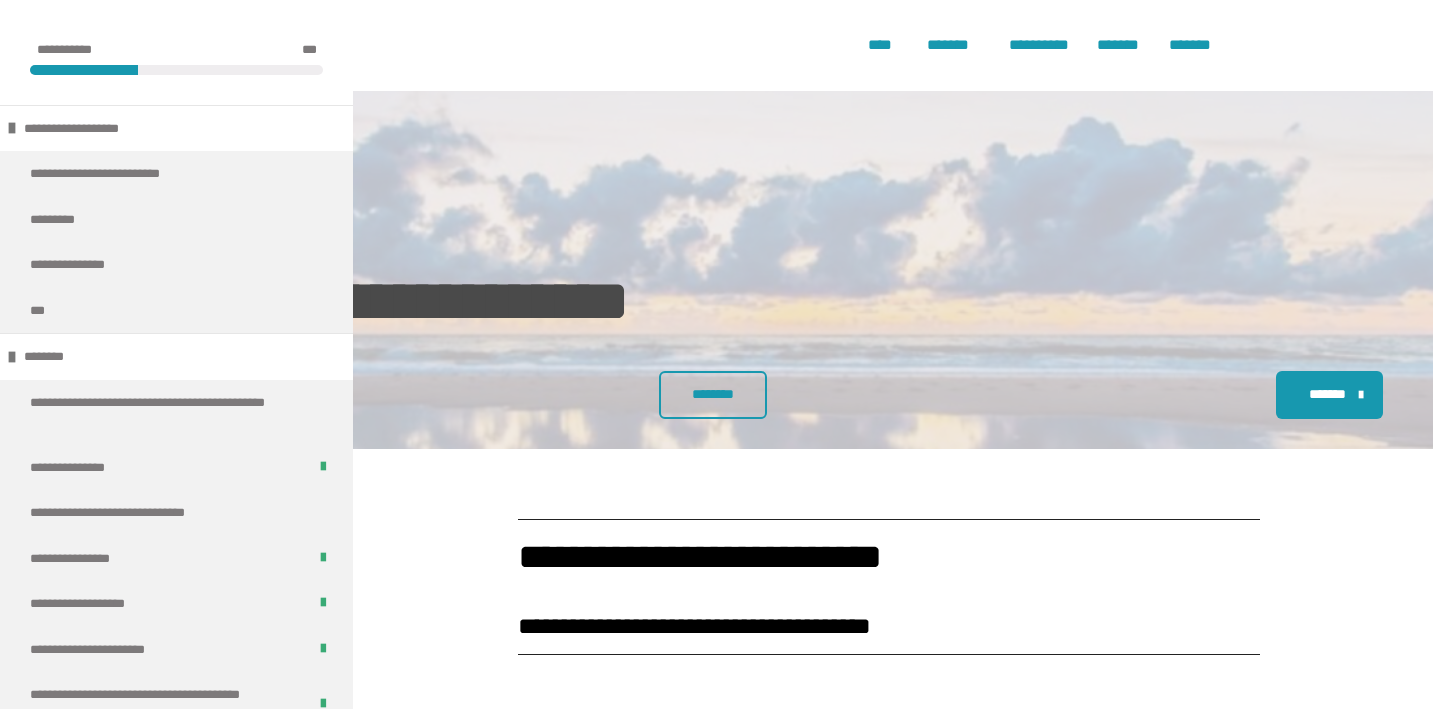 scroll, scrollTop: 1398, scrollLeft: 0, axis: vertical 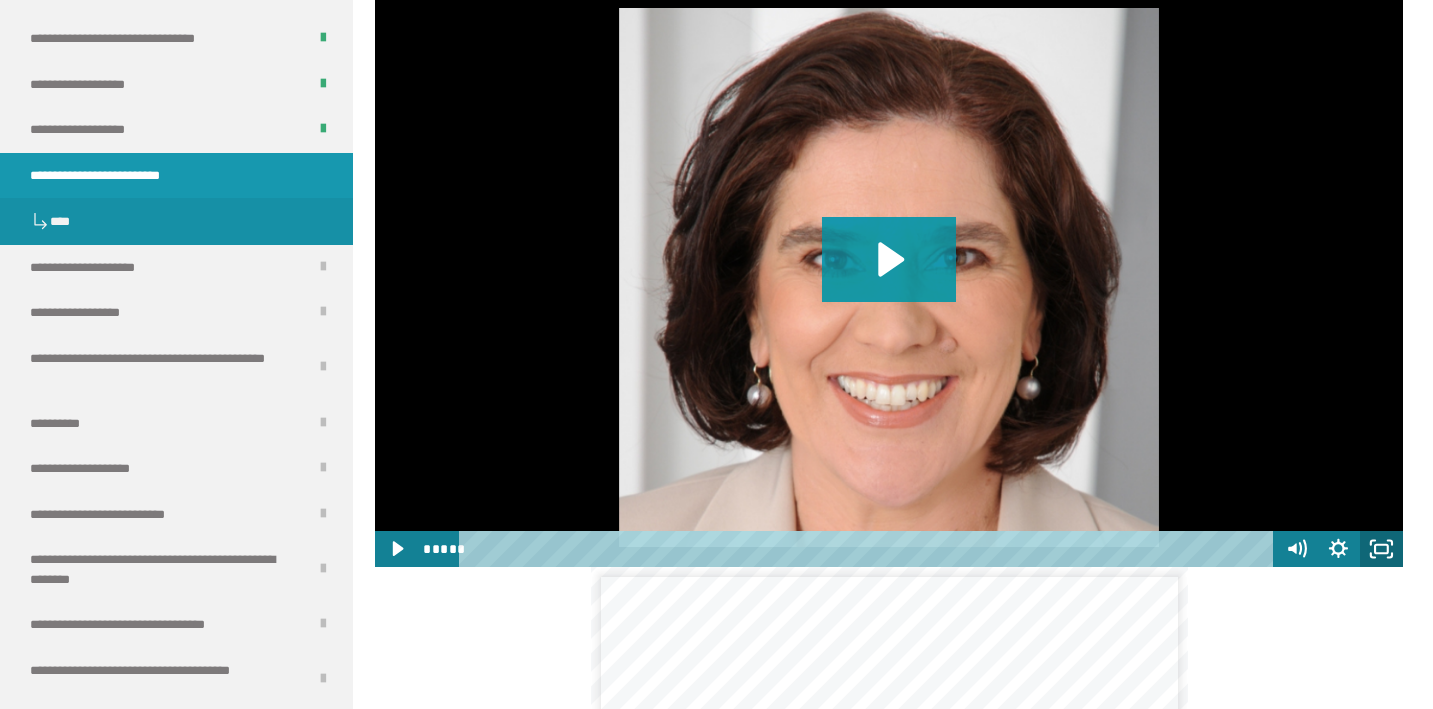 click 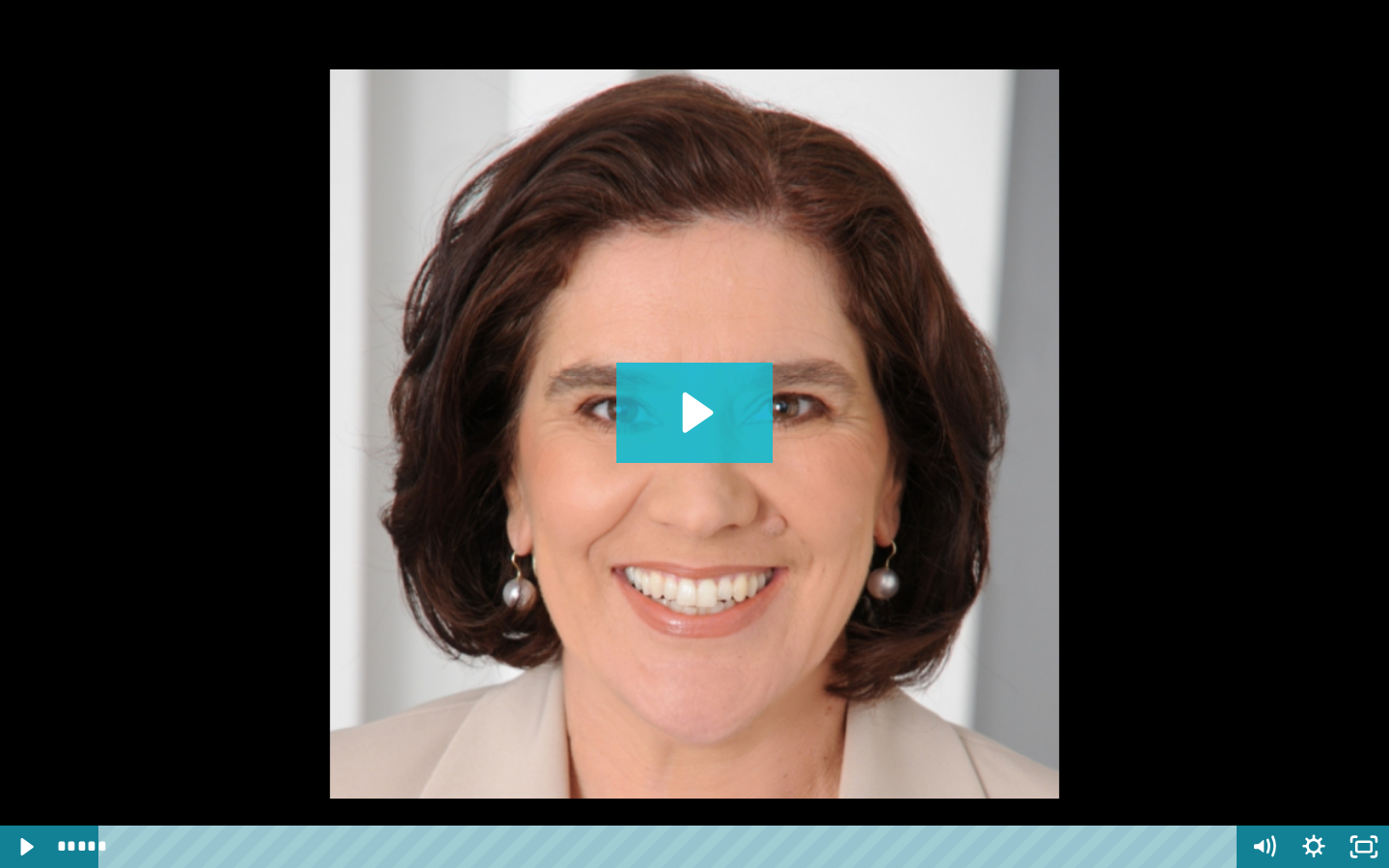 click 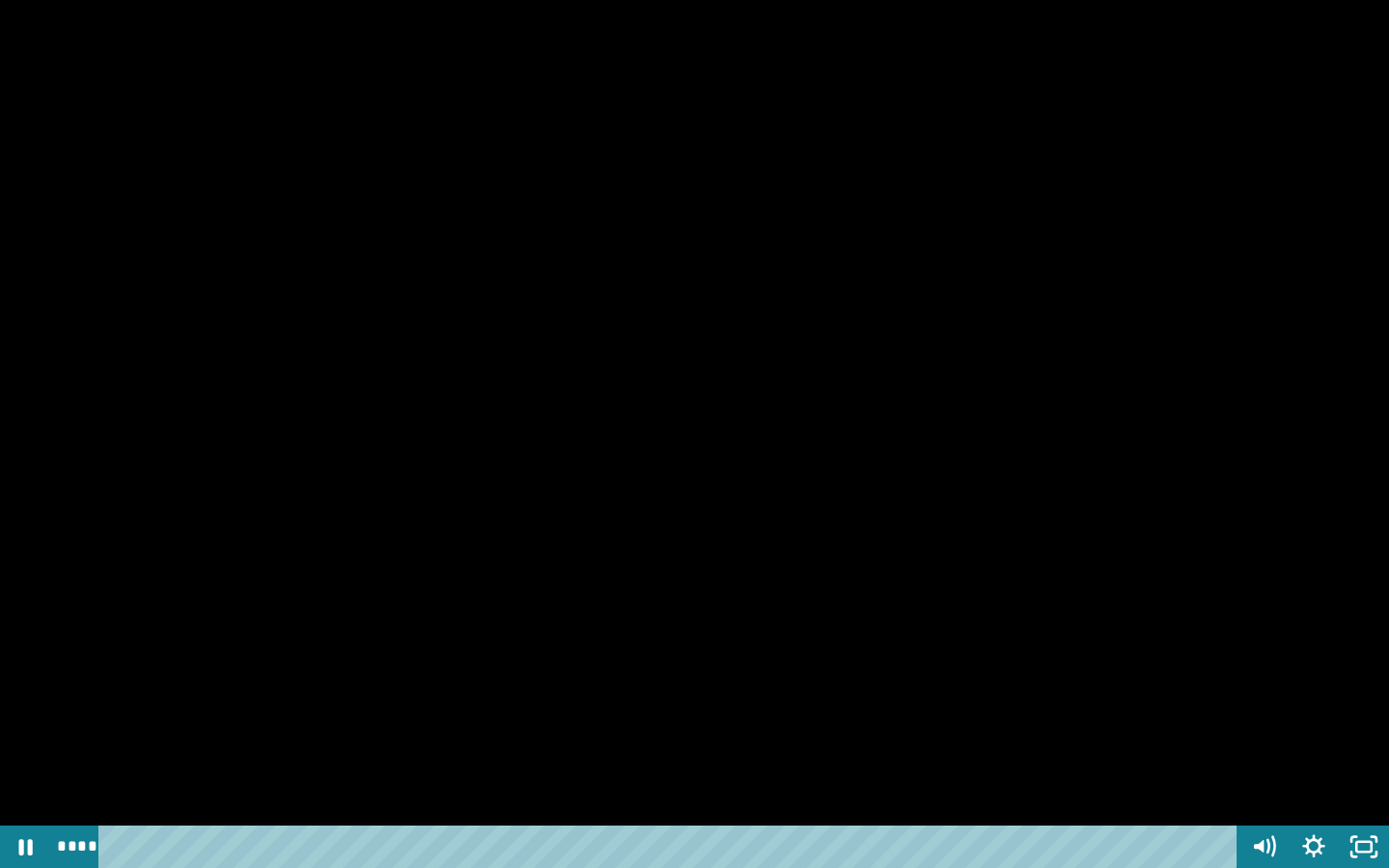 click at bounding box center [694, 434] 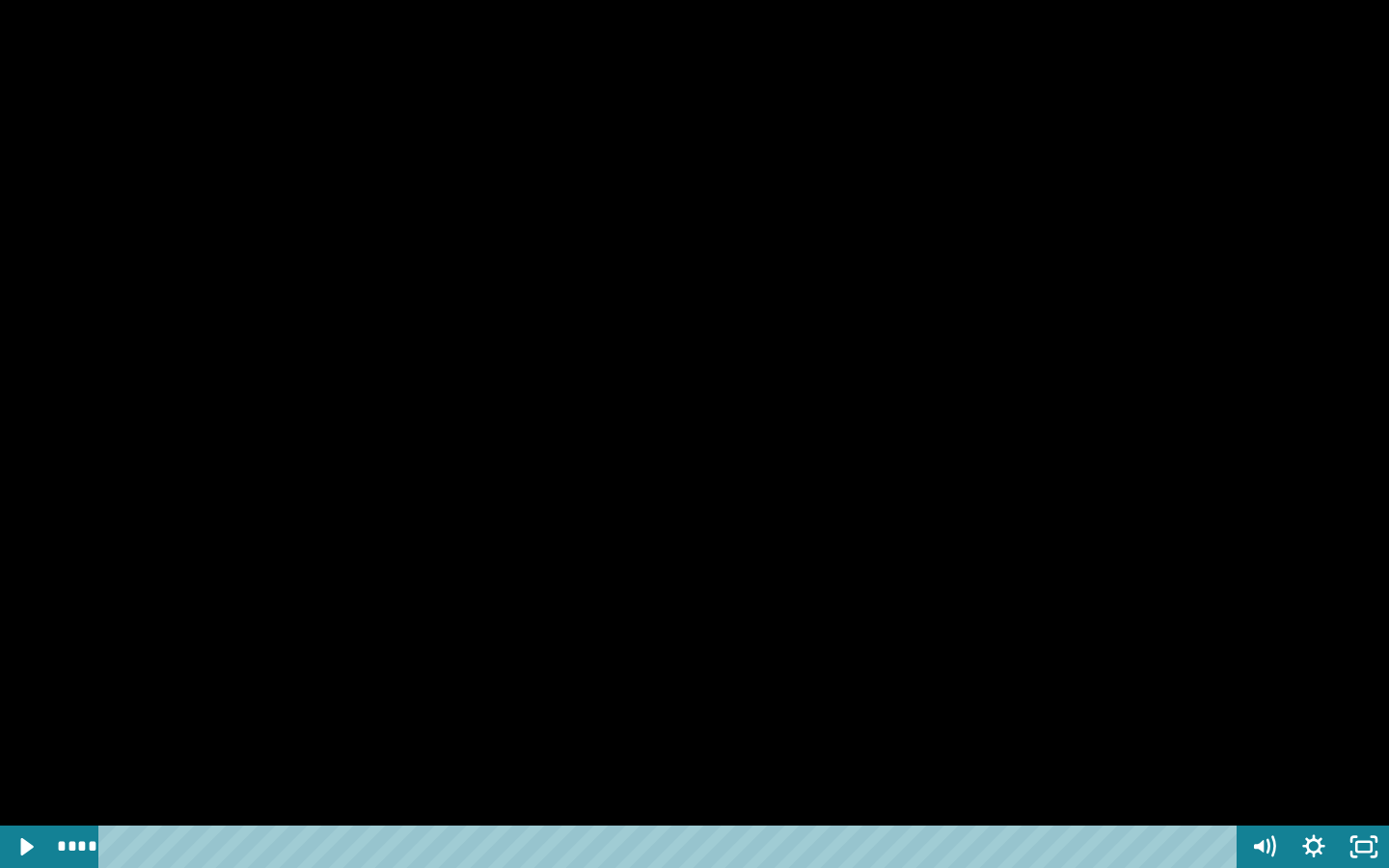 click at bounding box center [694, 434] 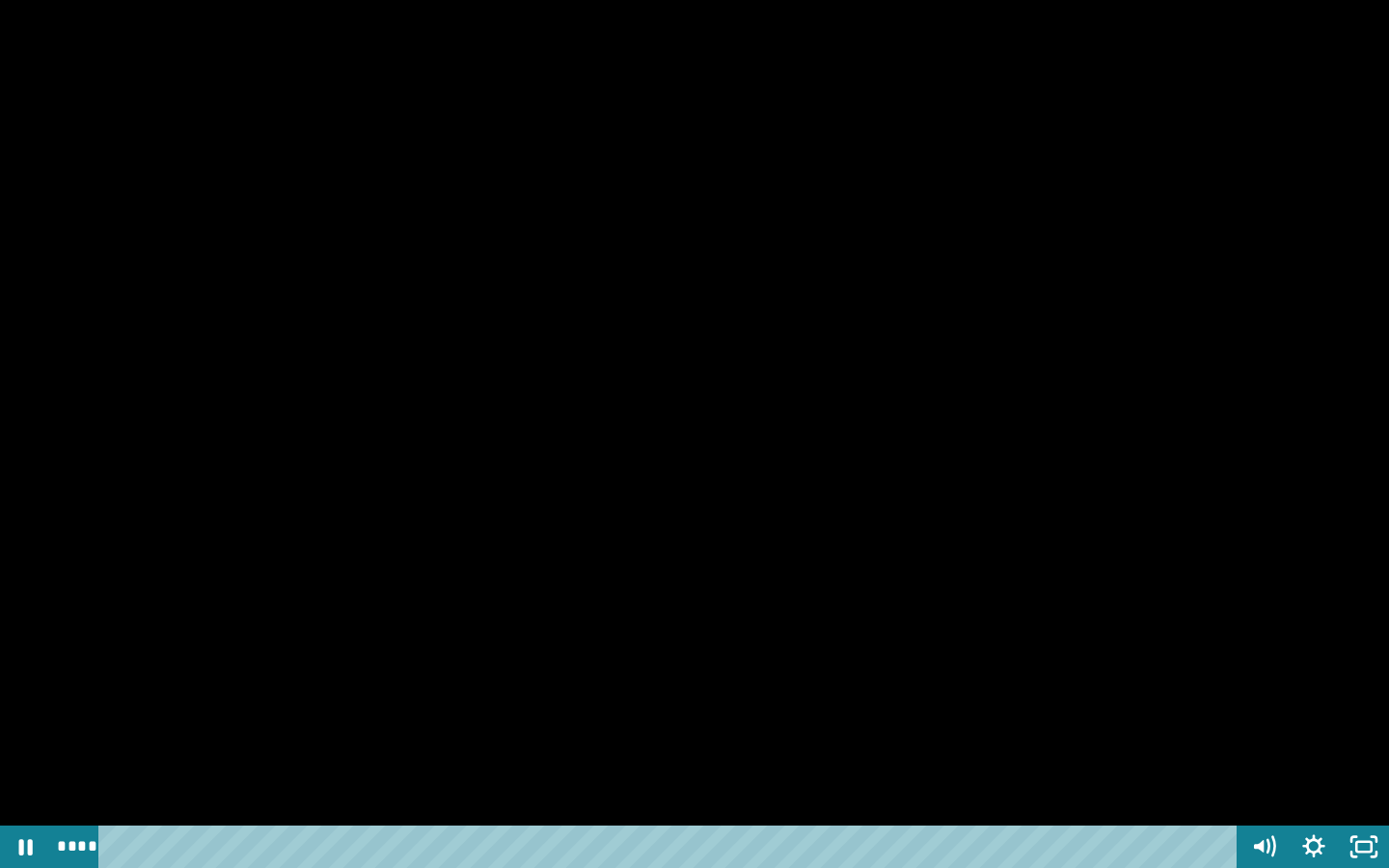 click at bounding box center [694, 434] 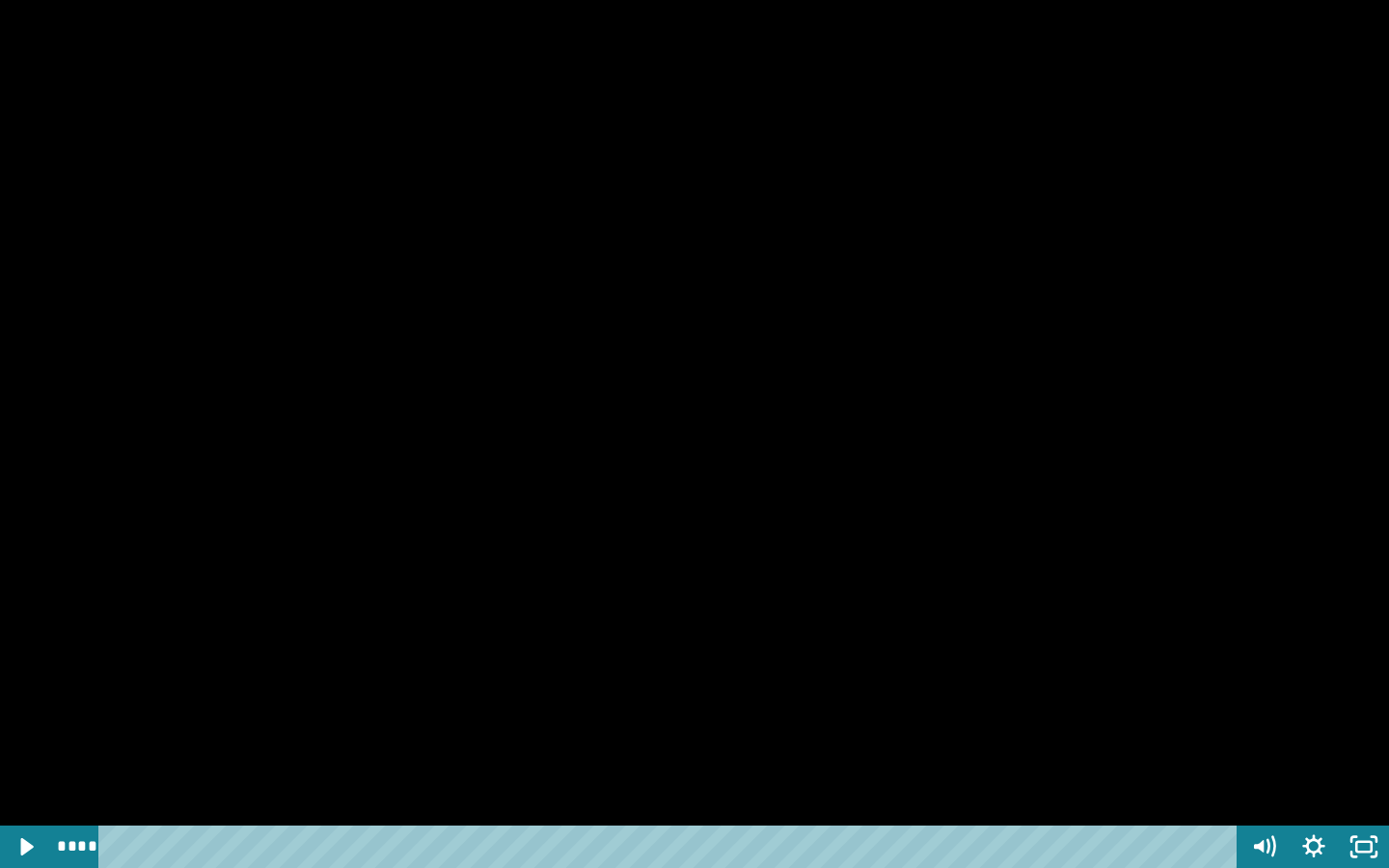 click at bounding box center [694, 434] 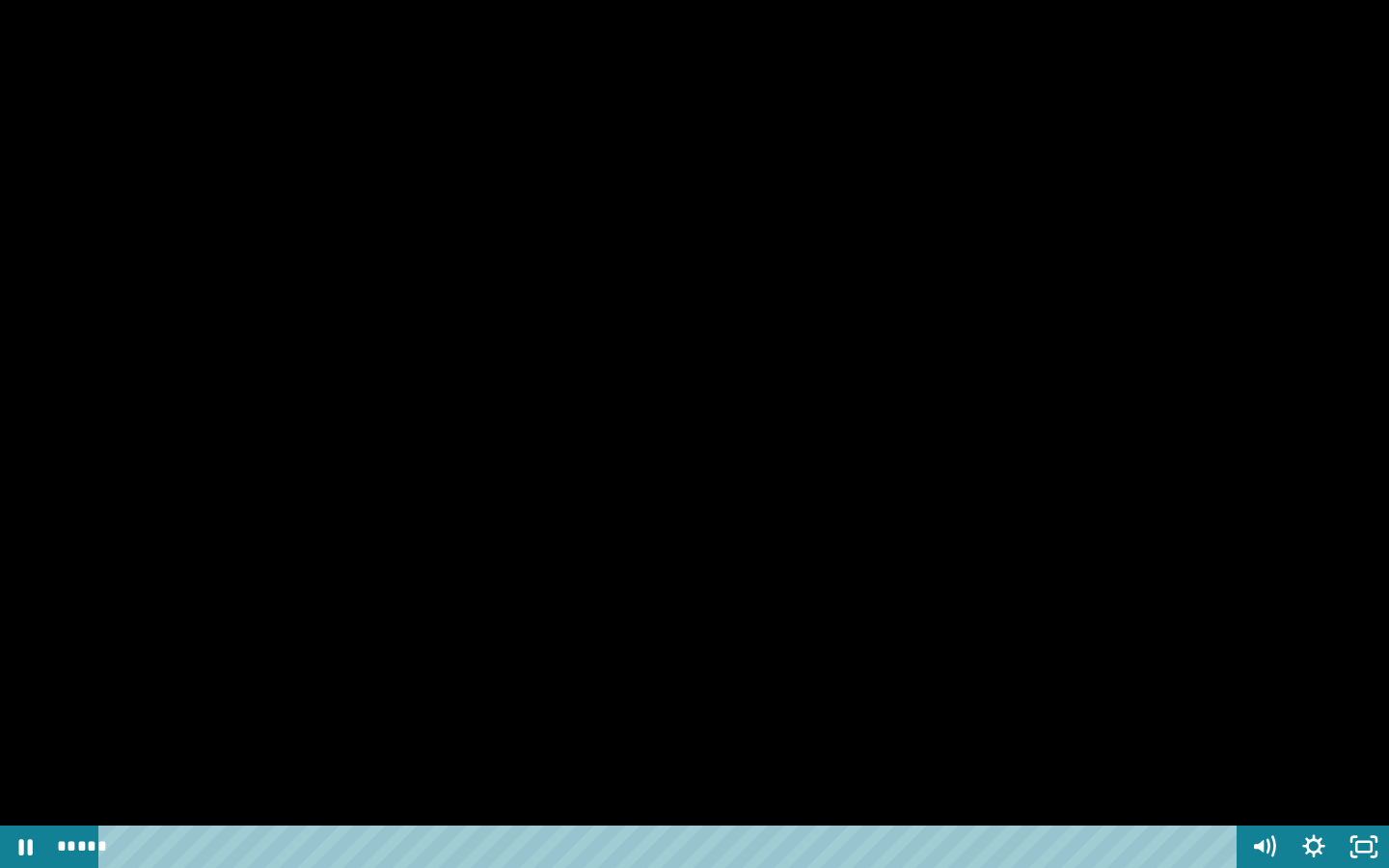 click at bounding box center [694, 434] 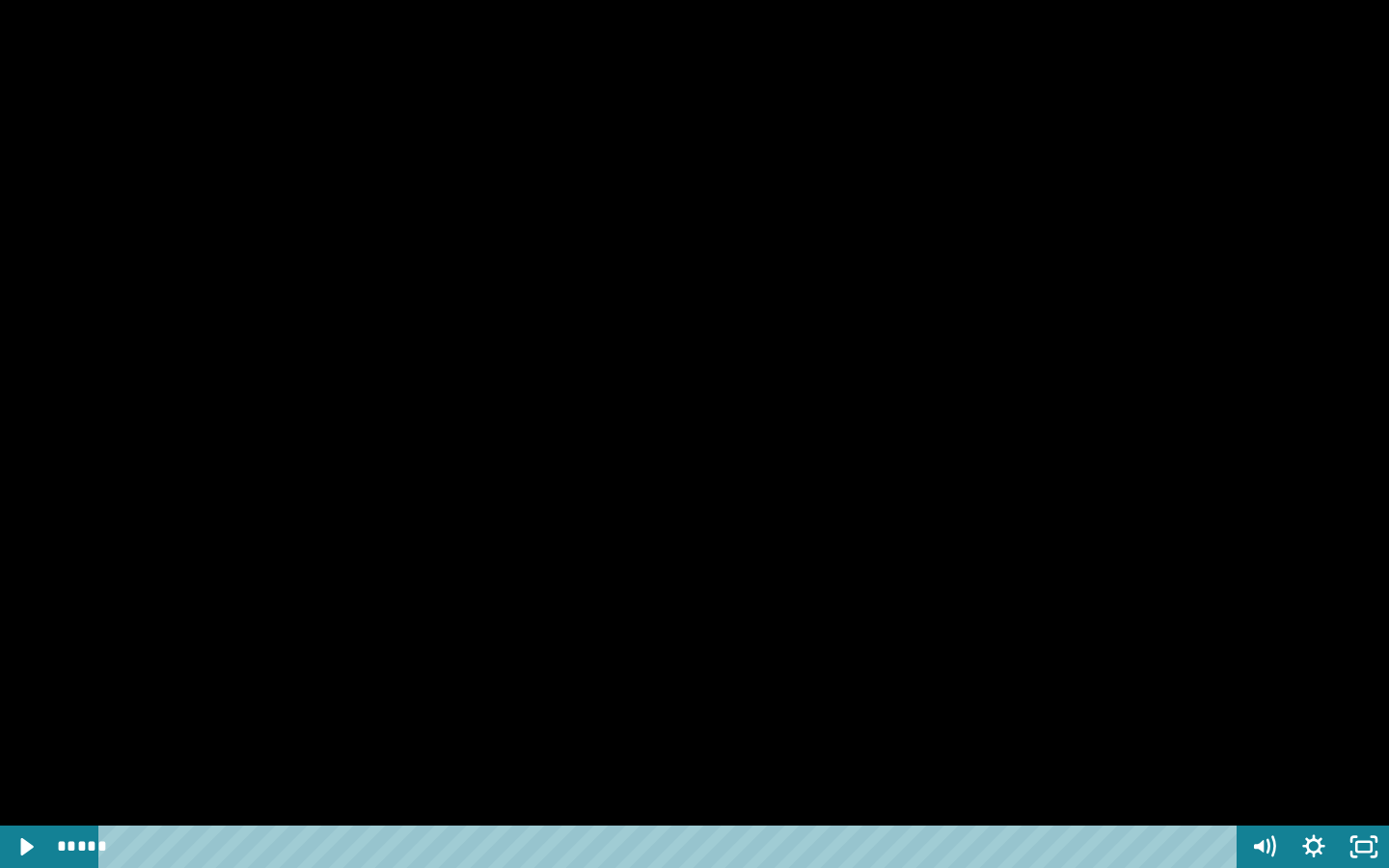 click at bounding box center (694, 434) 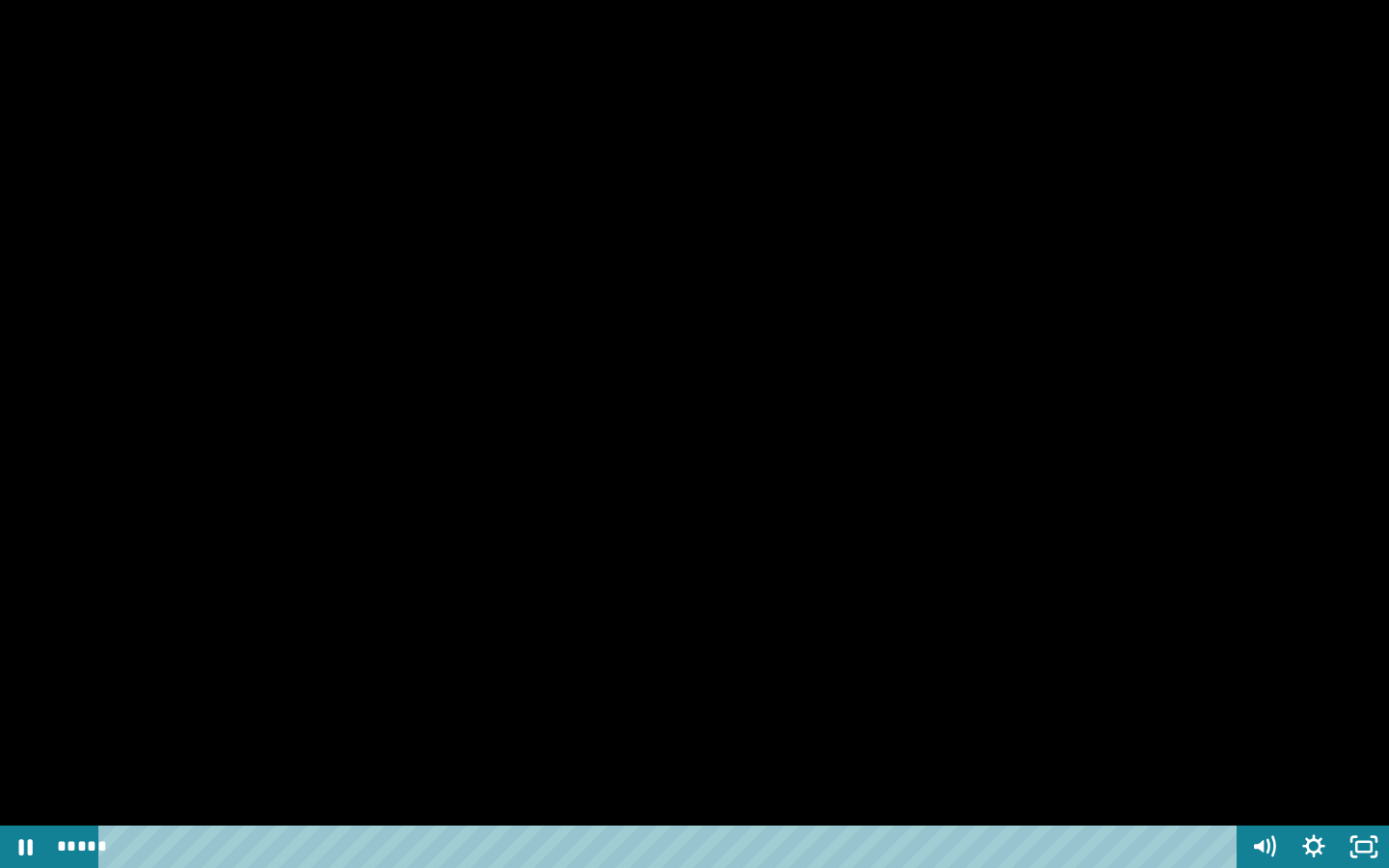 click at bounding box center [694, 434] 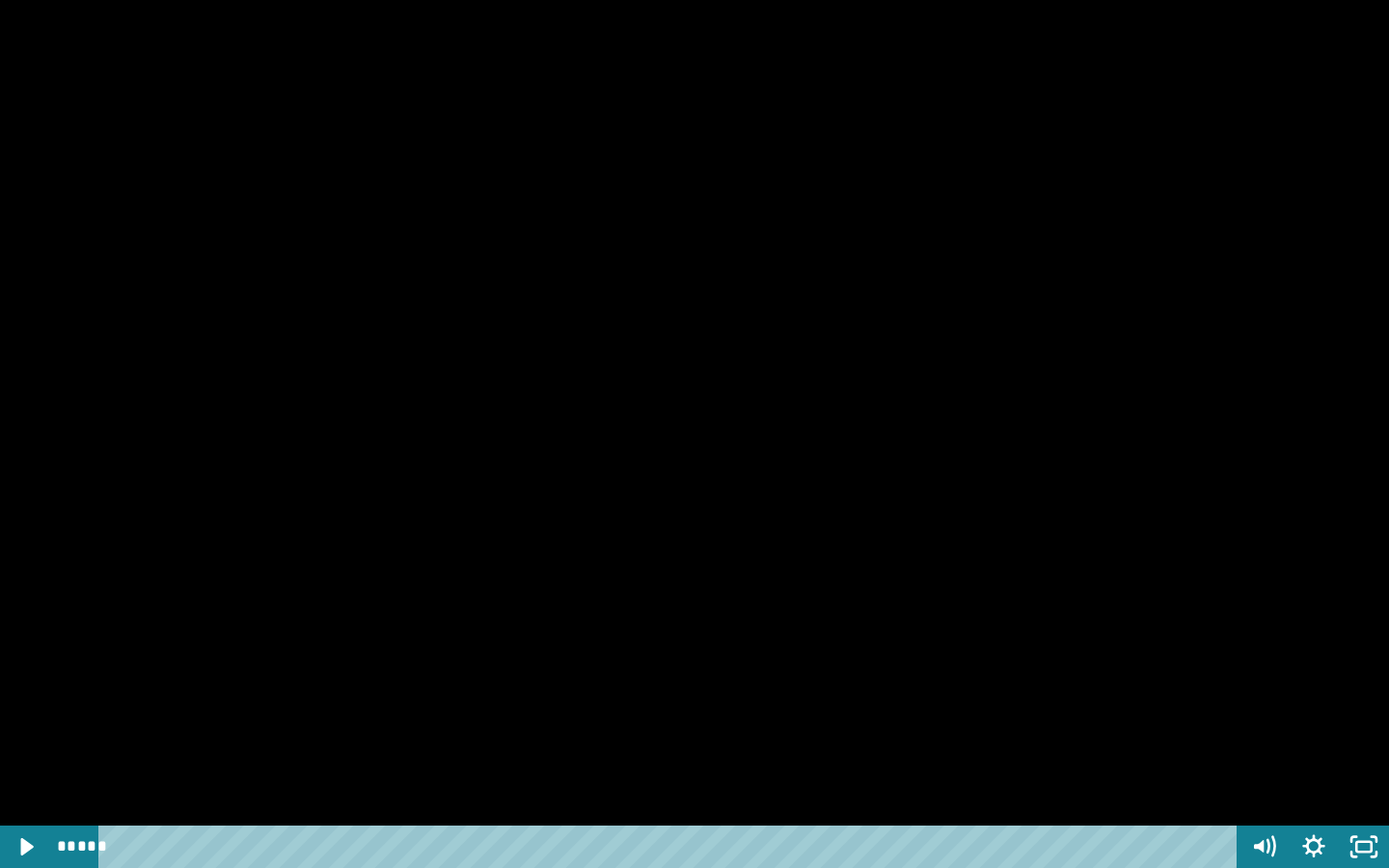 click at bounding box center [694, 434] 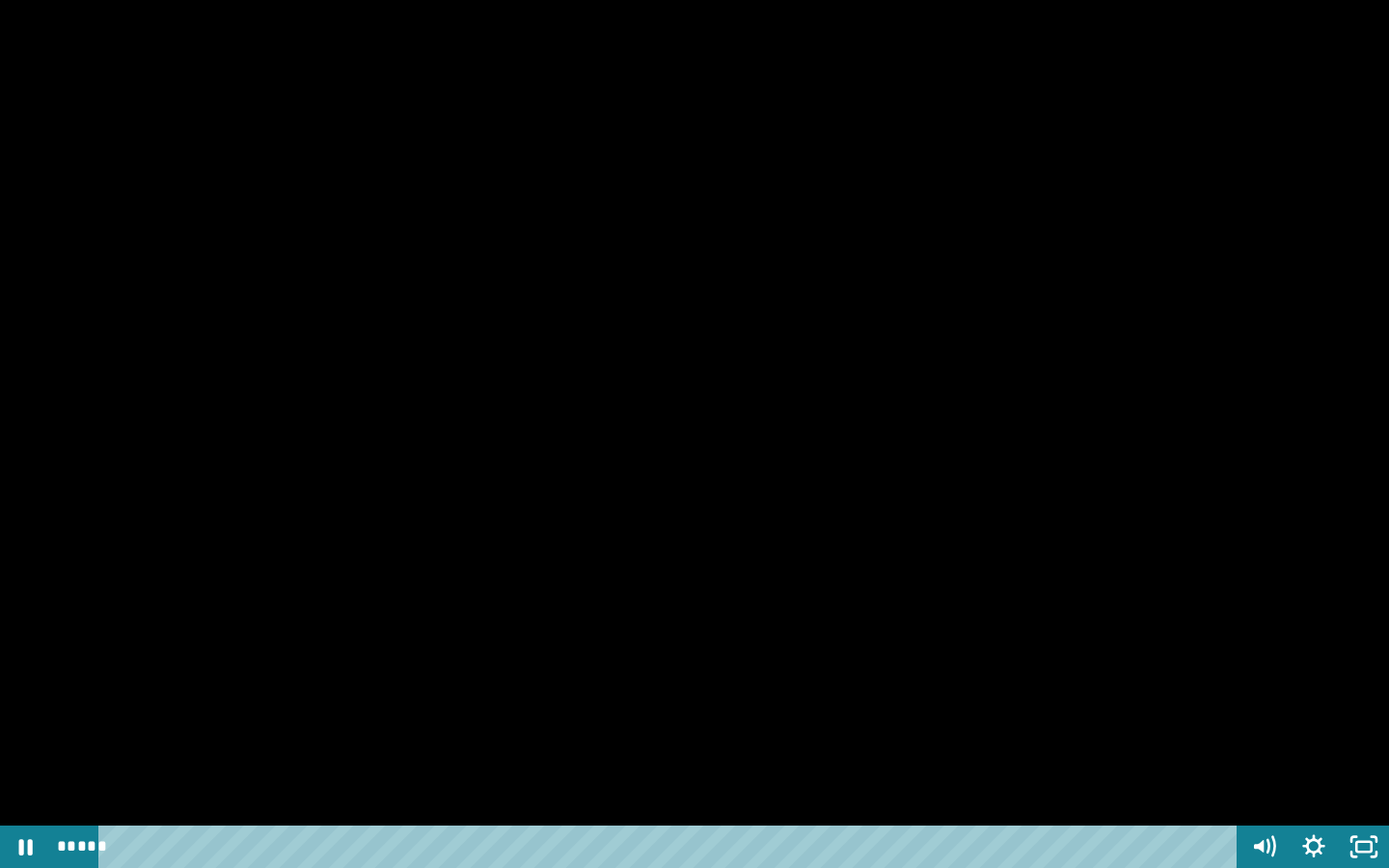 click at bounding box center [694, 434] 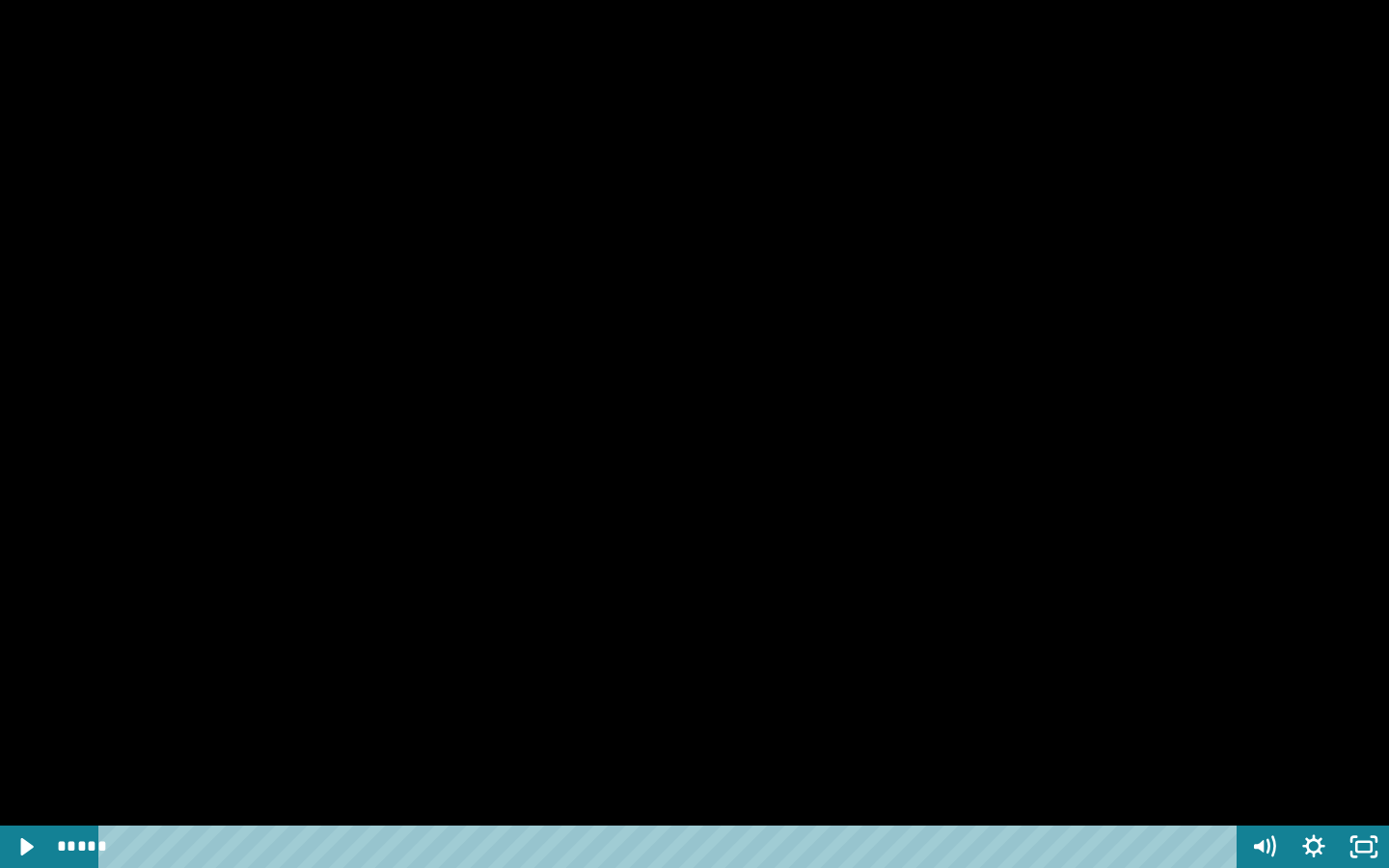 click at bounding box center [694, 434] 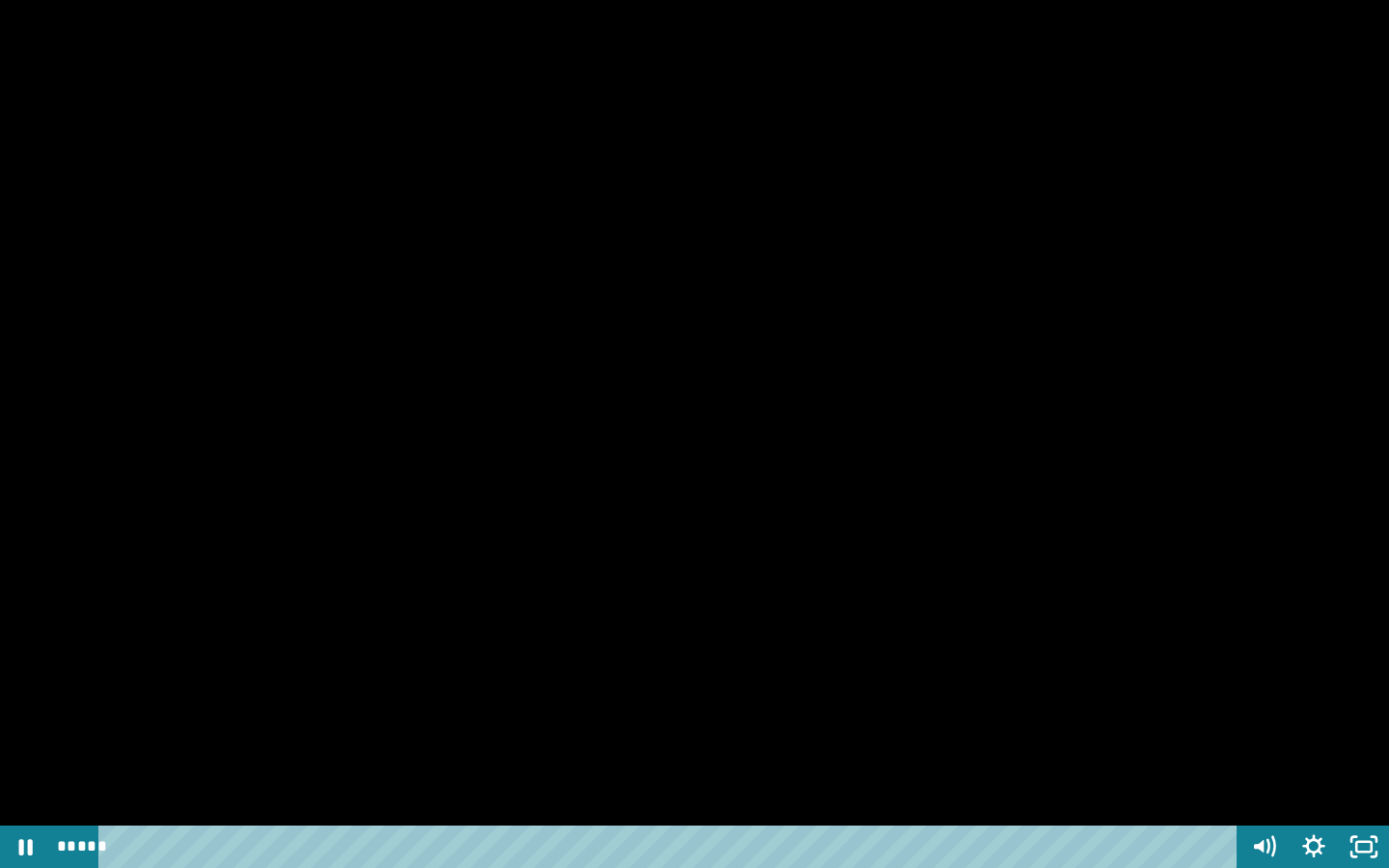 click at bounding box center [694, 434] 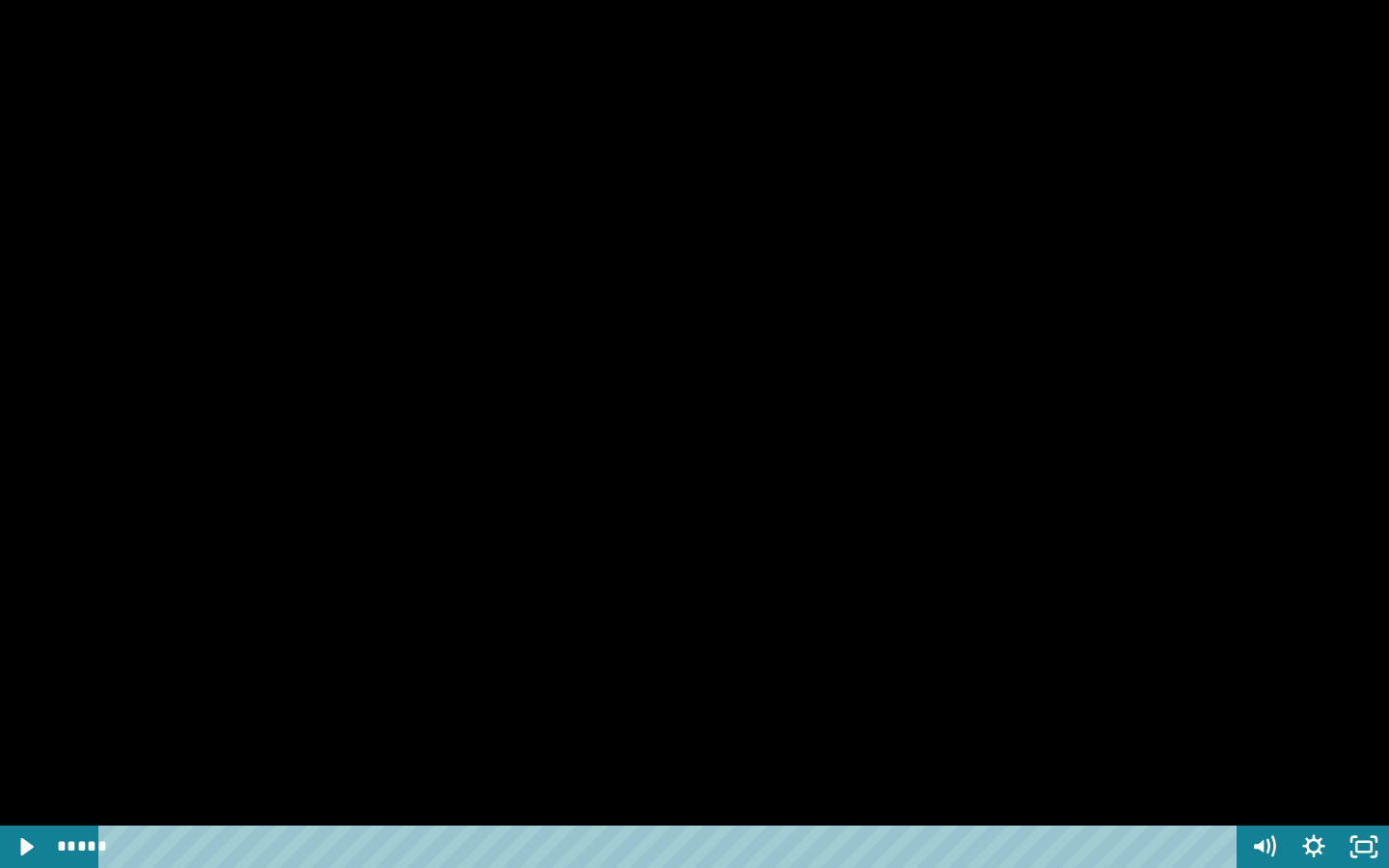 click at bounding box center (694, 434) 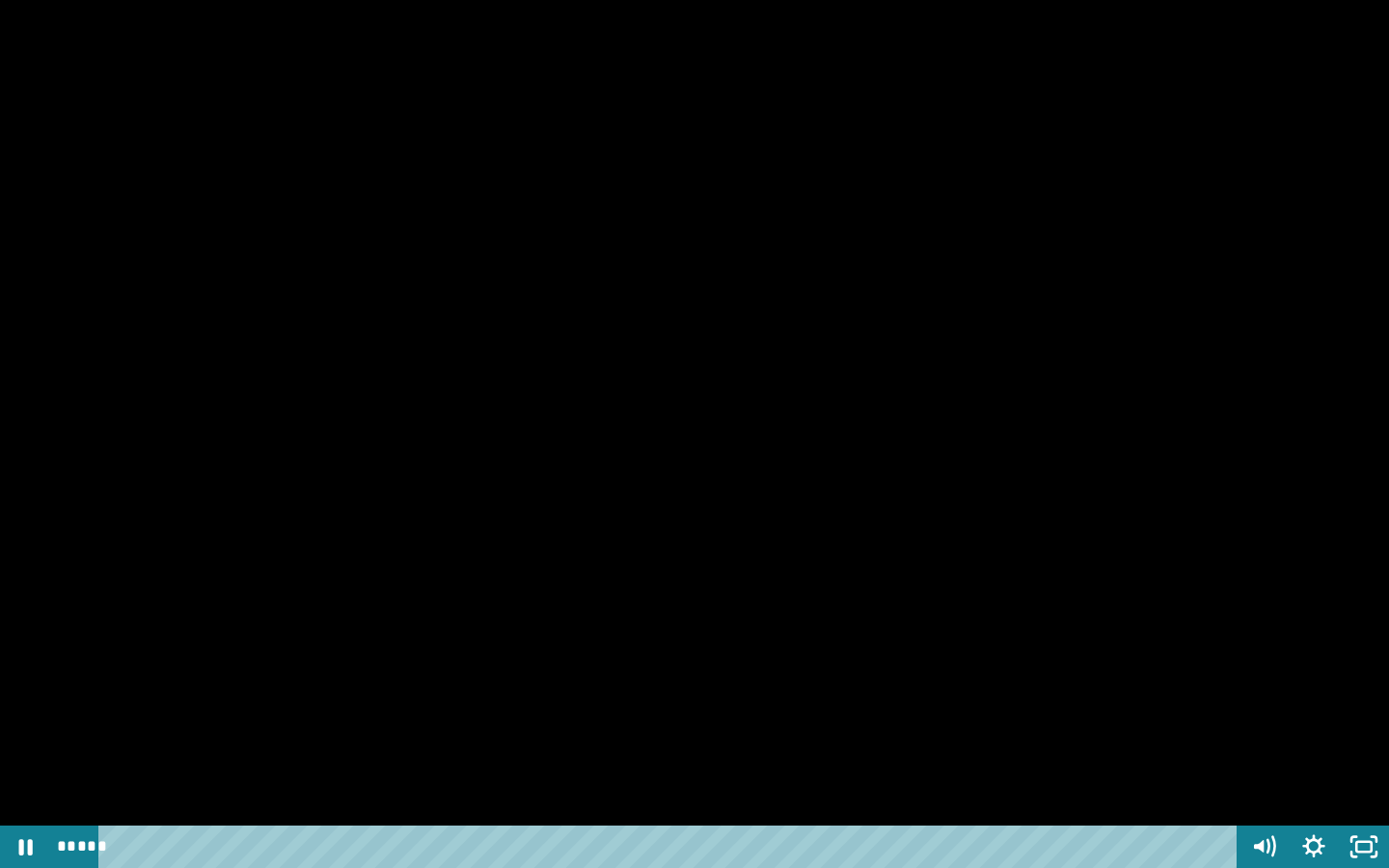 click at bounding box center [694, 434] 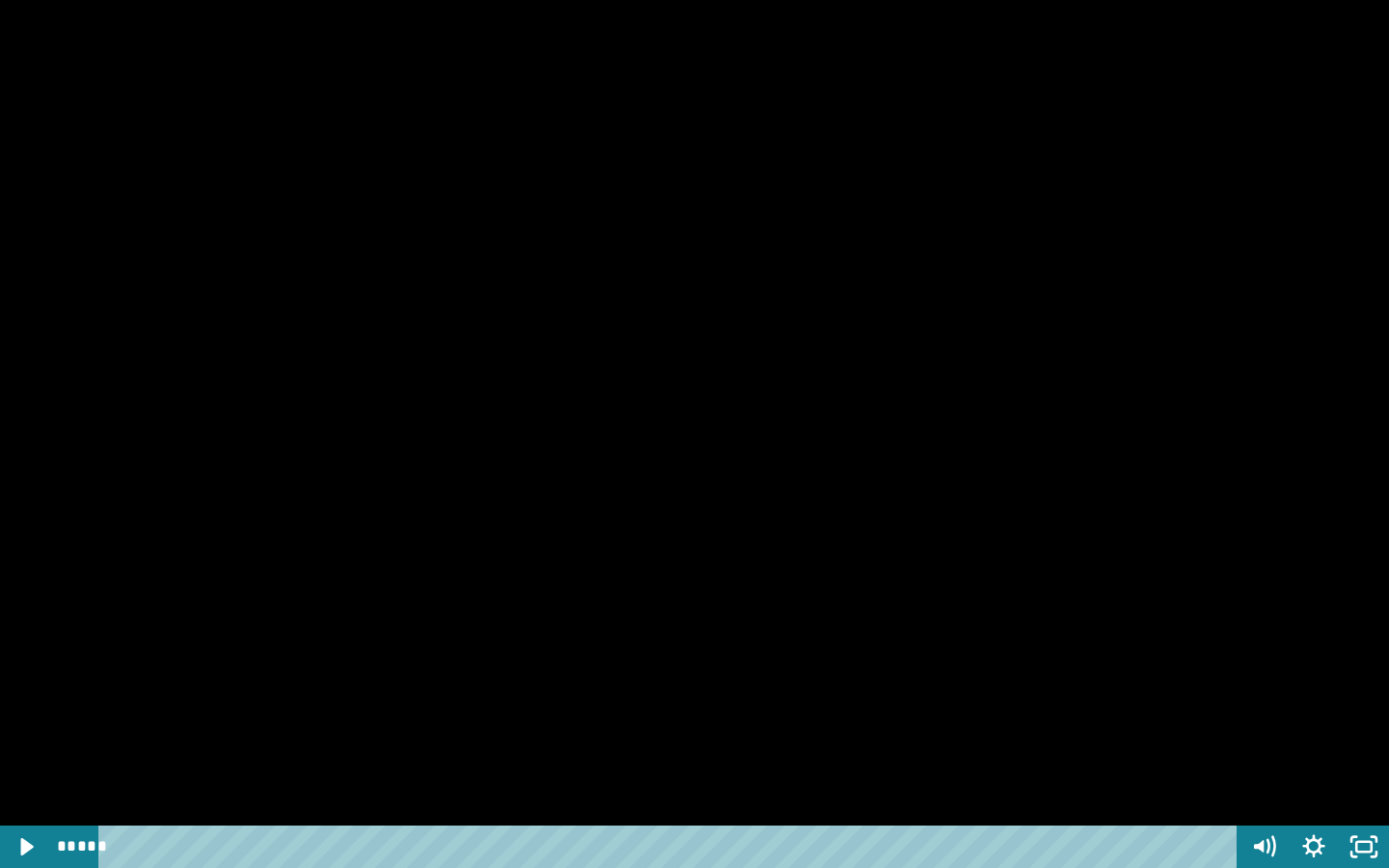 click at bounding box center (694, 434) 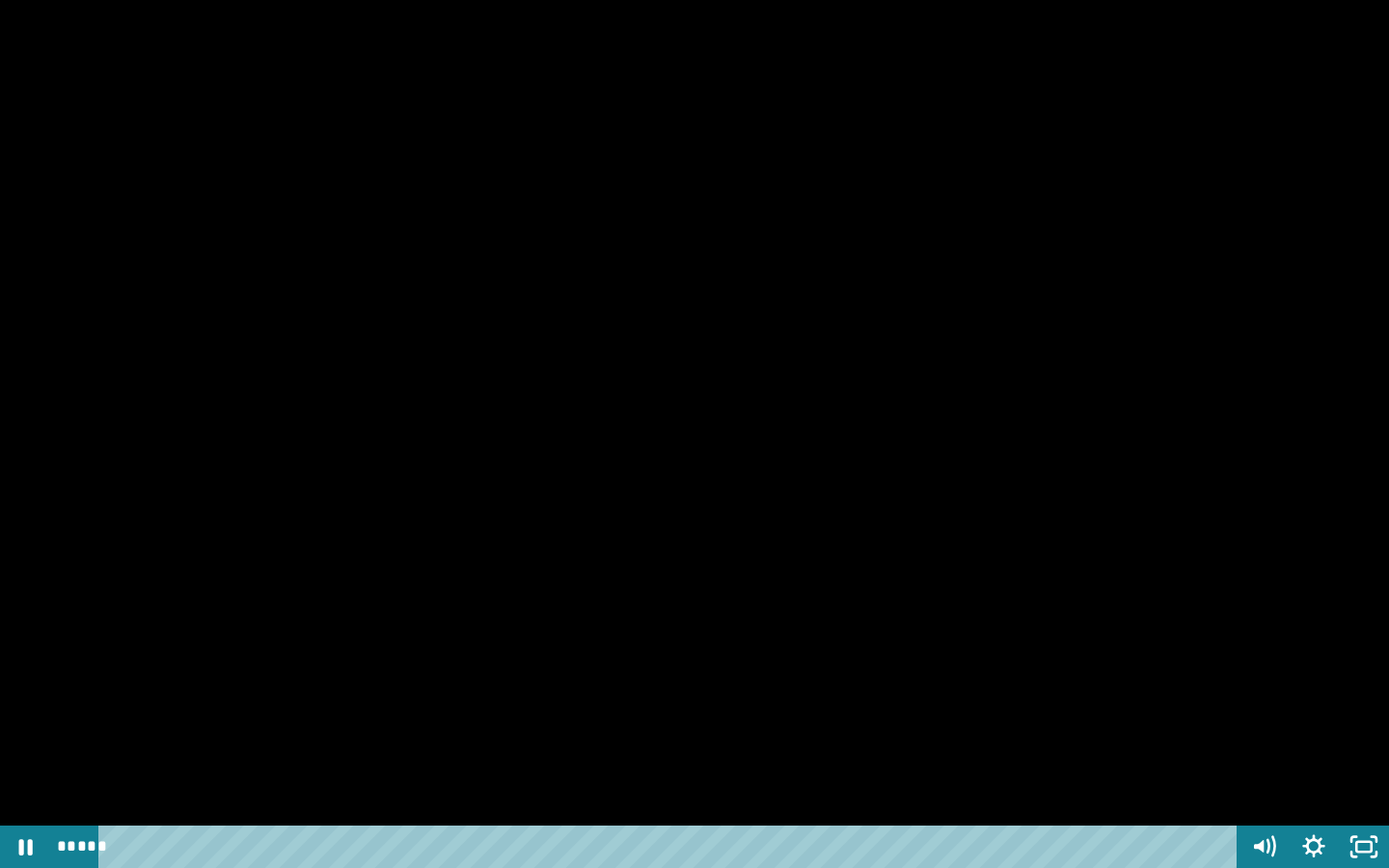 click at bounding box center (694, 434) 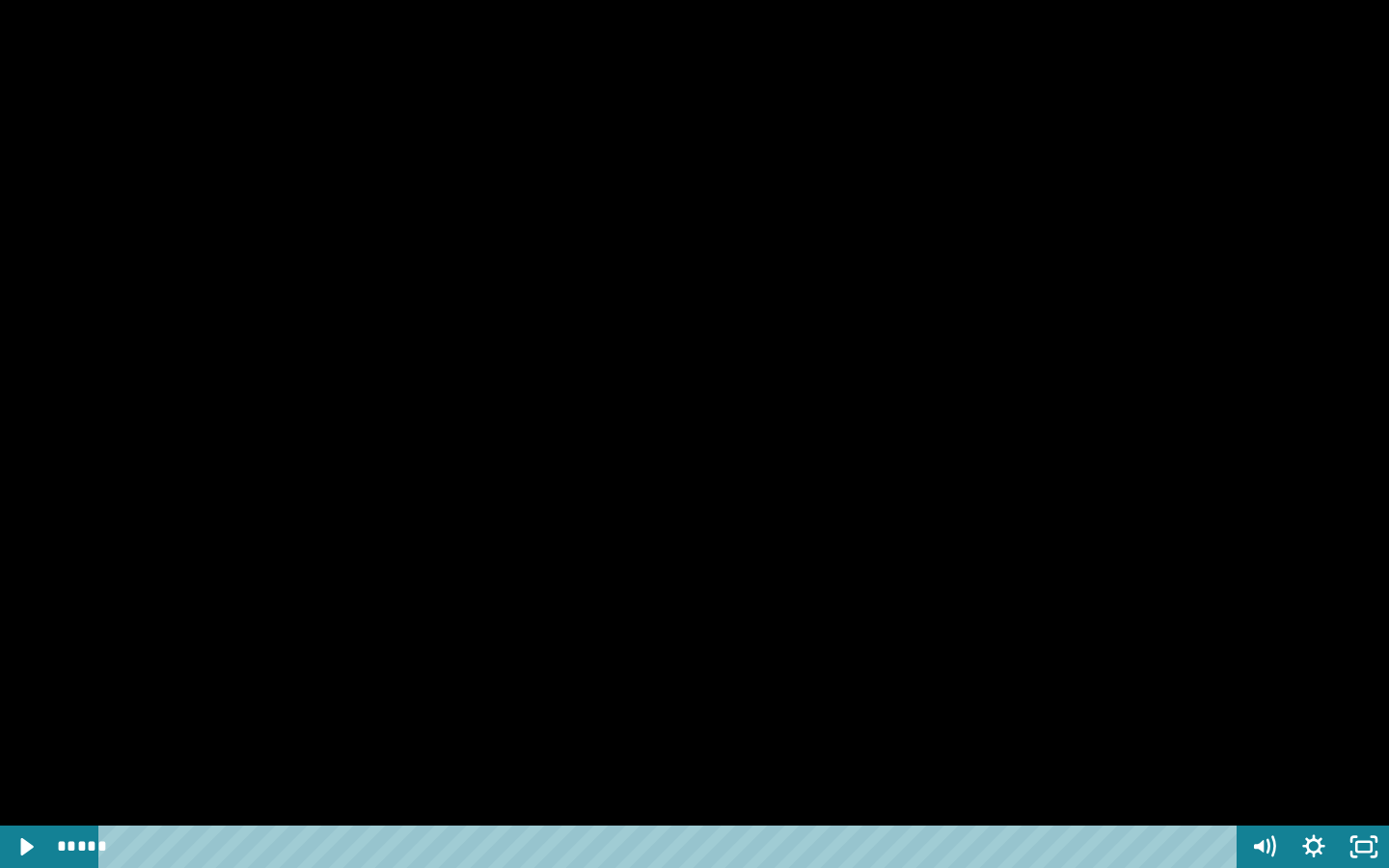click at bounding box center (694, 434) 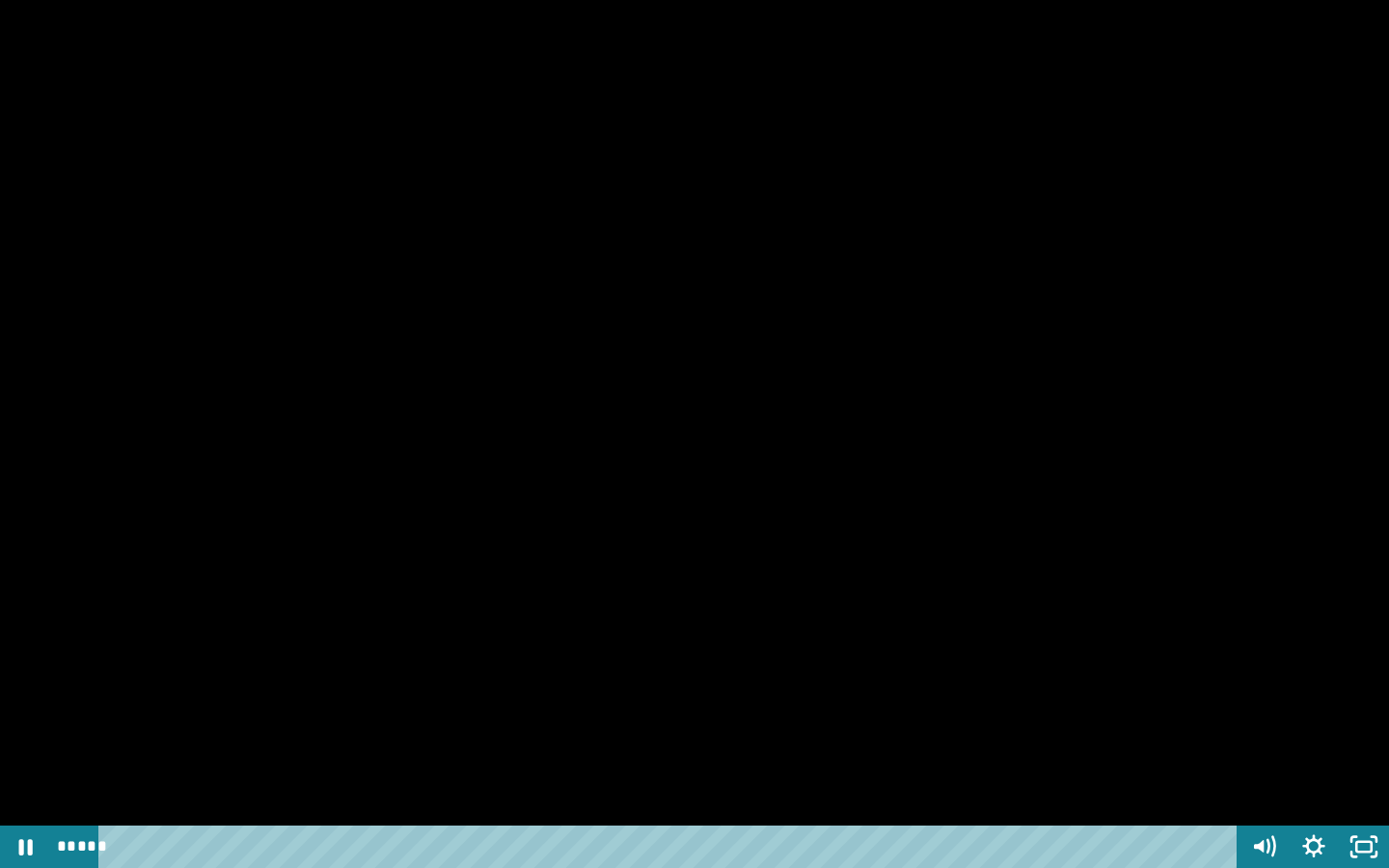 click at bounding box center (694, 434) 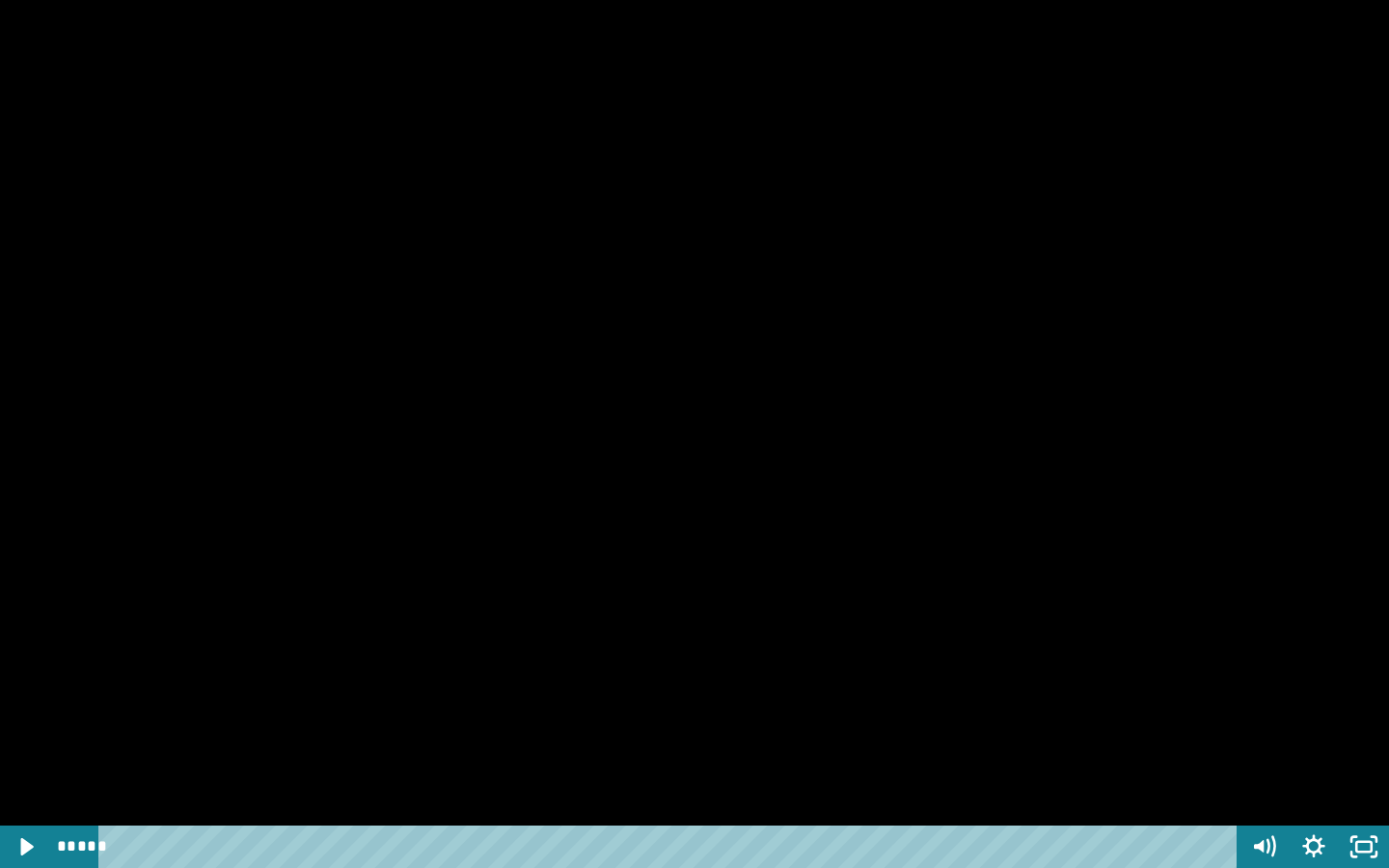 click at bounding box center [694, 434] 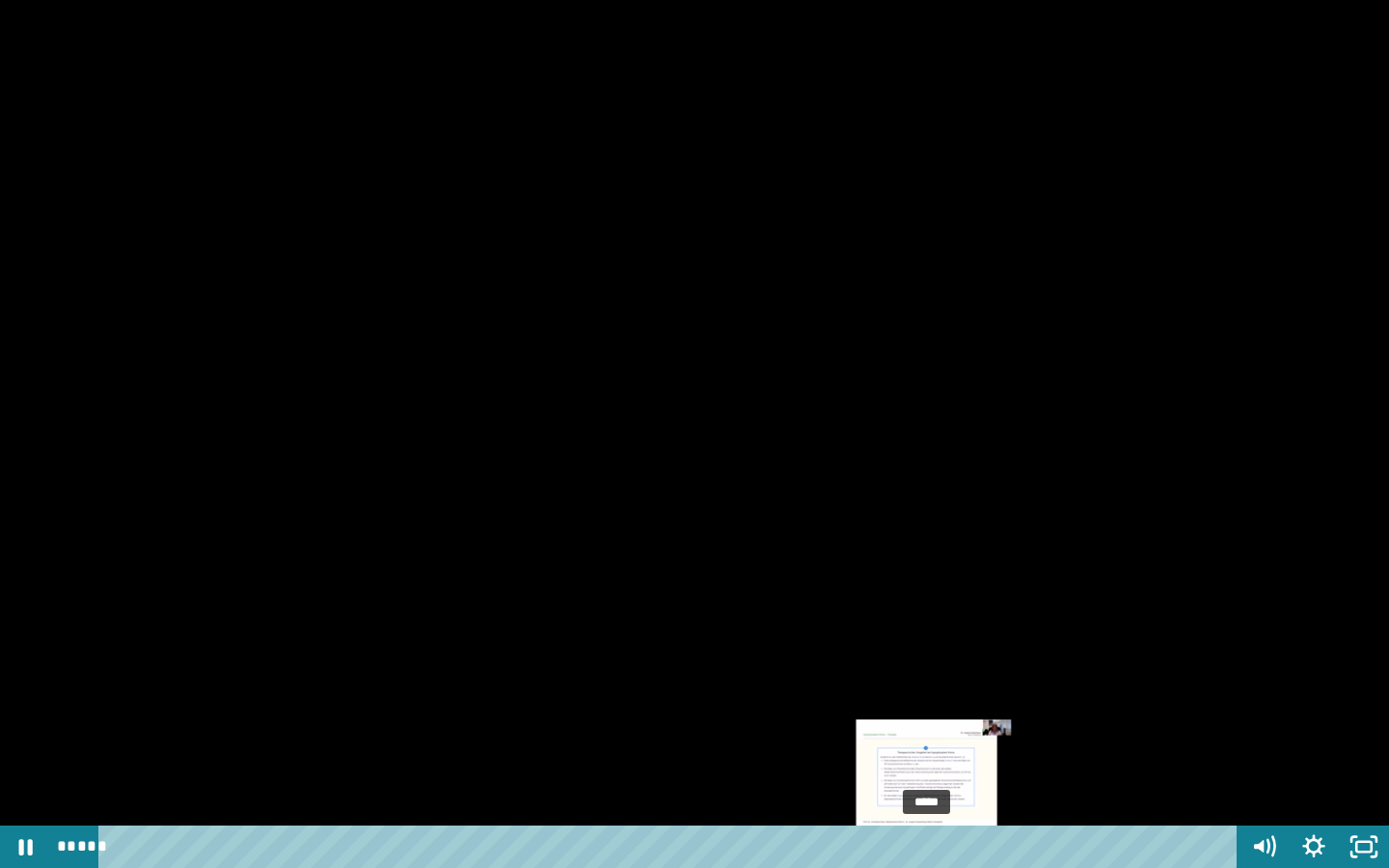 click at bounding box center [932, 847] 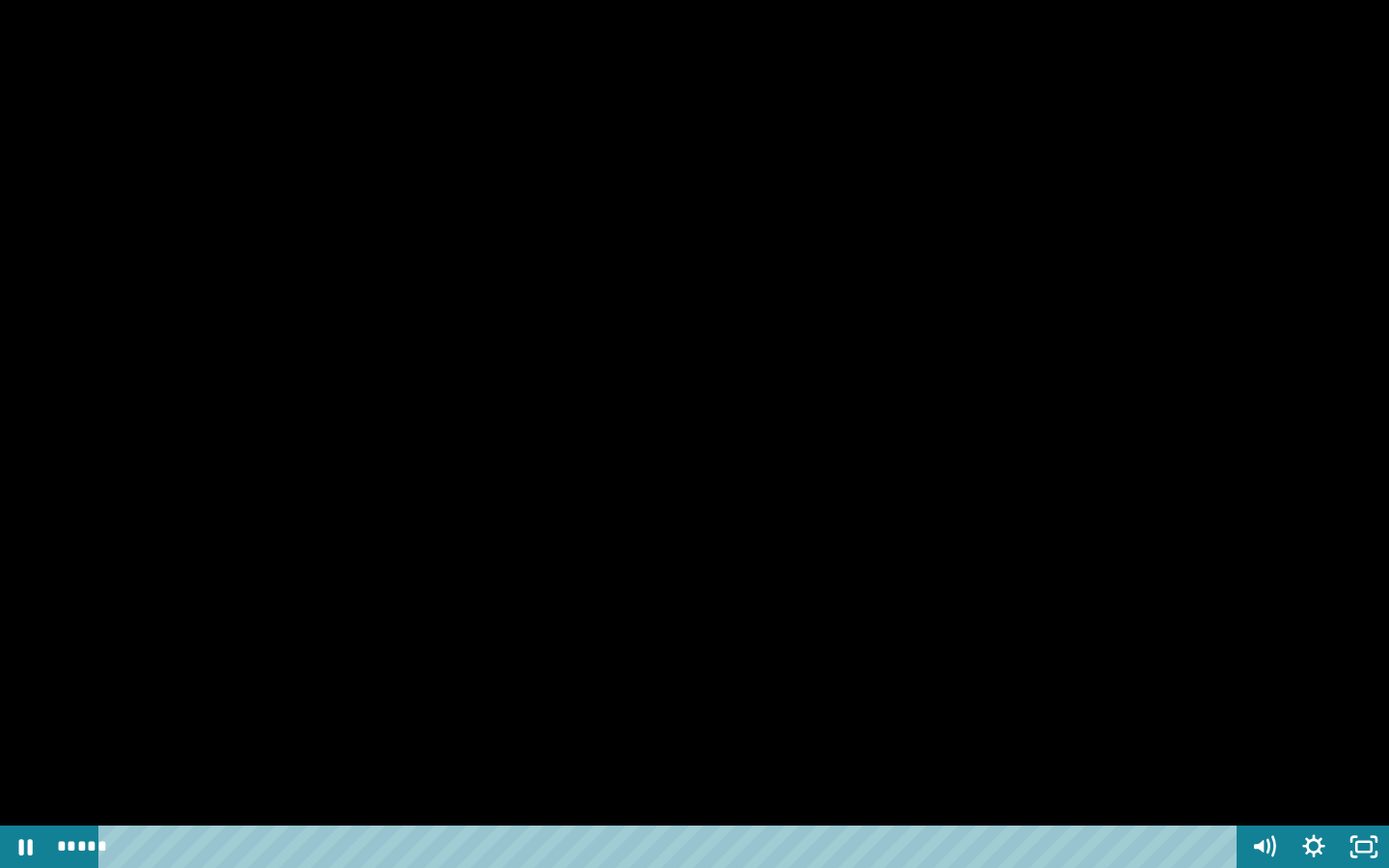 click at bounding box center [694, 434] 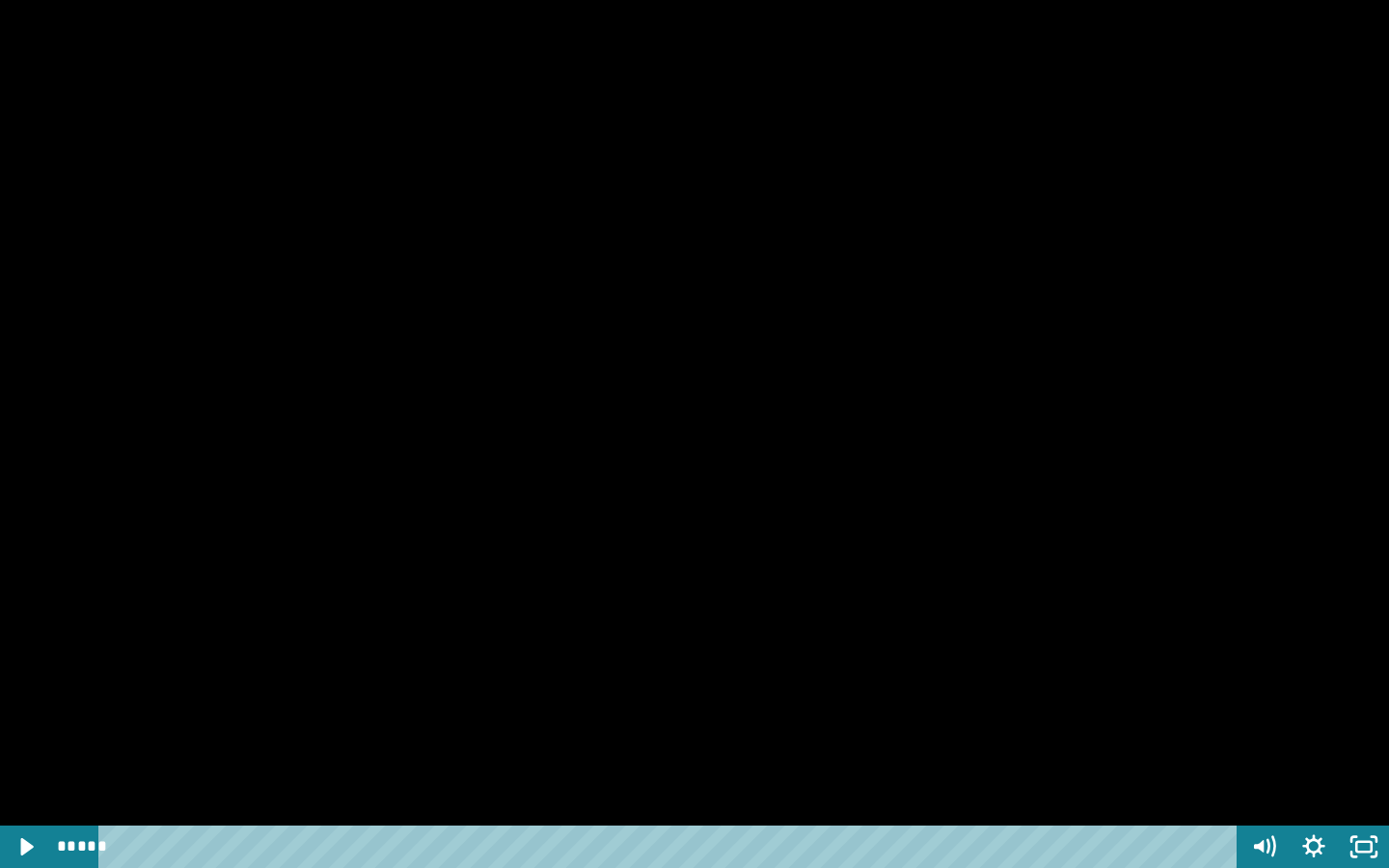 click at bounding box center [694, 434] 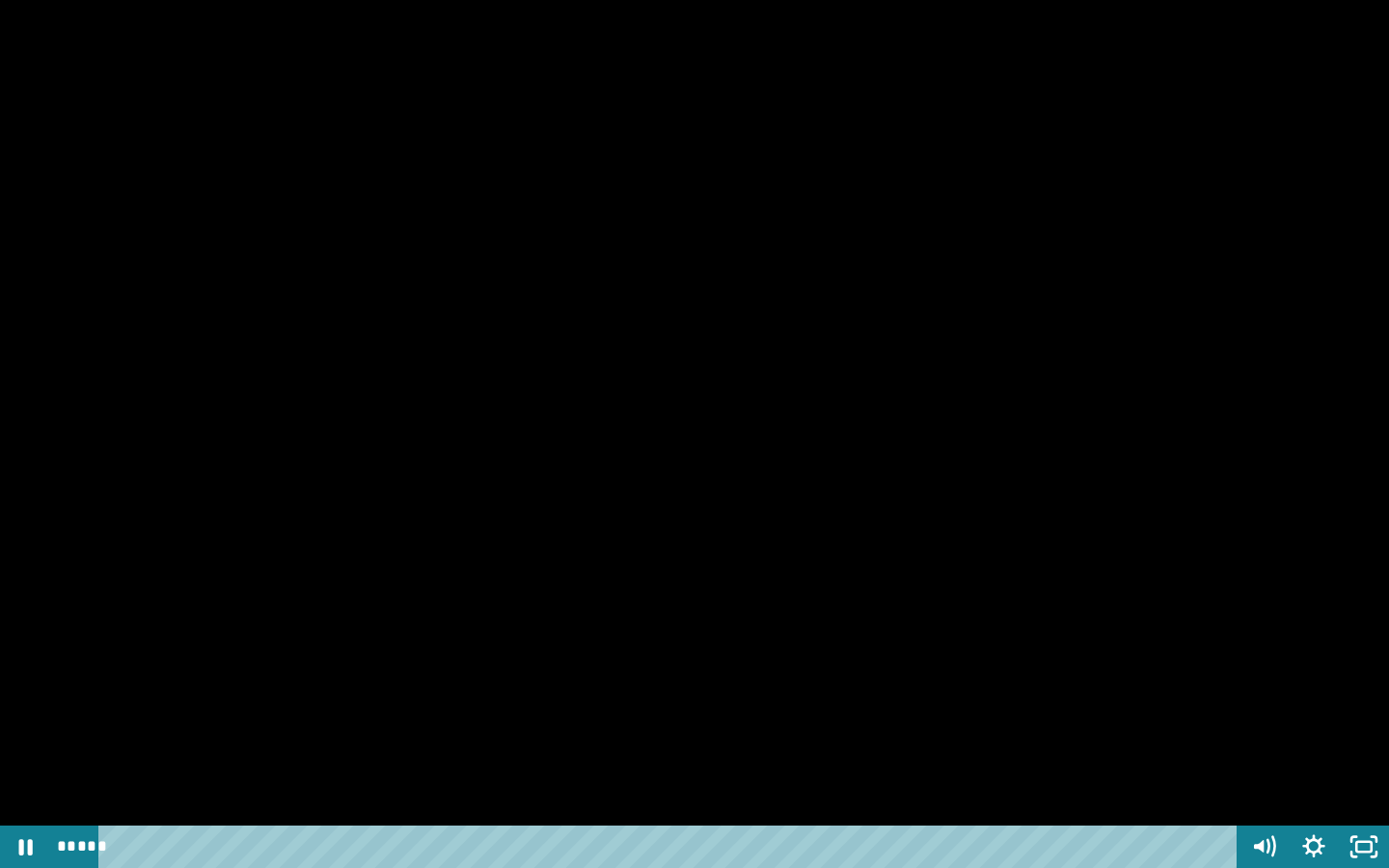 click at bounding box center (694, 434) 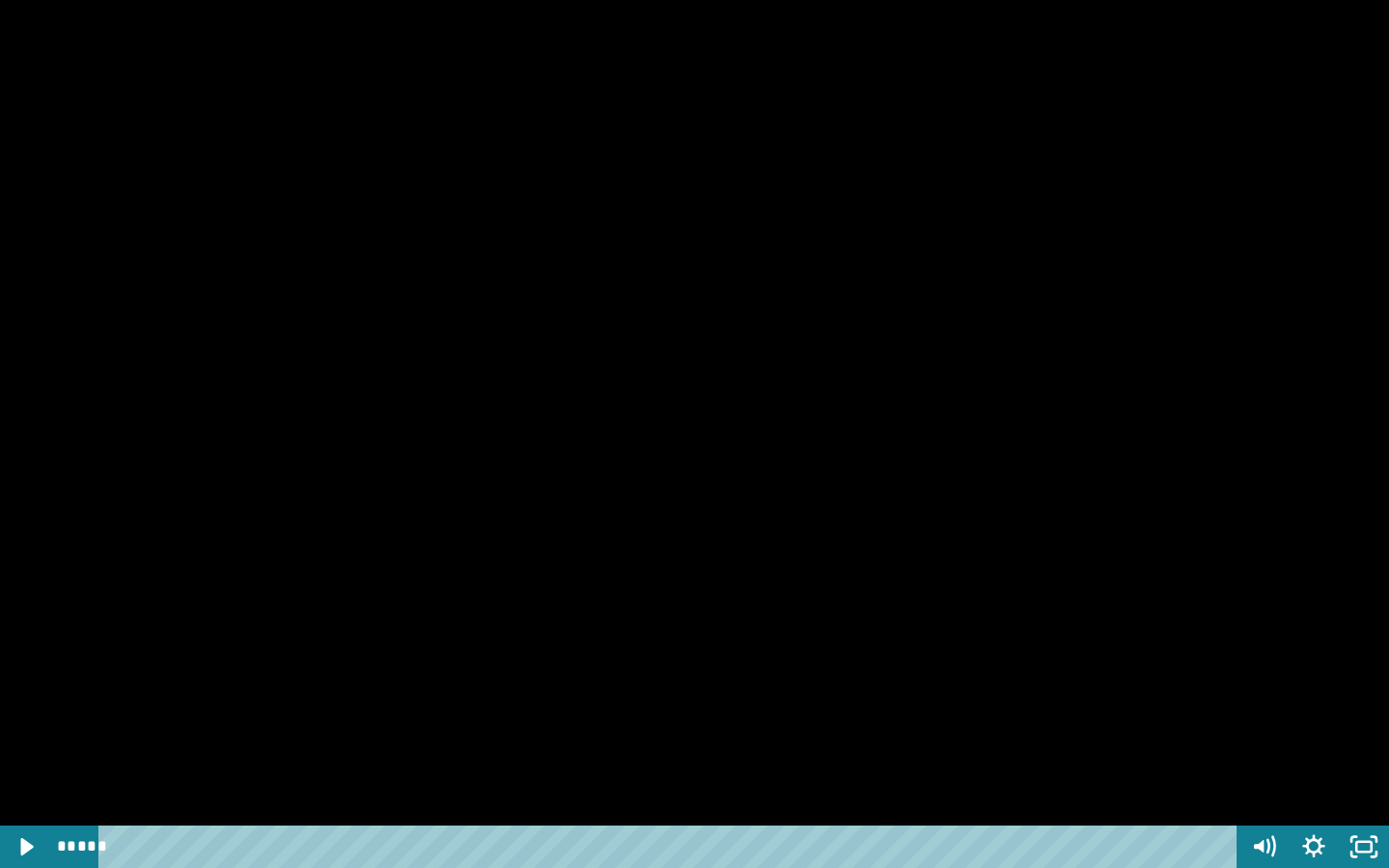 click at bounding box center (694, 434) 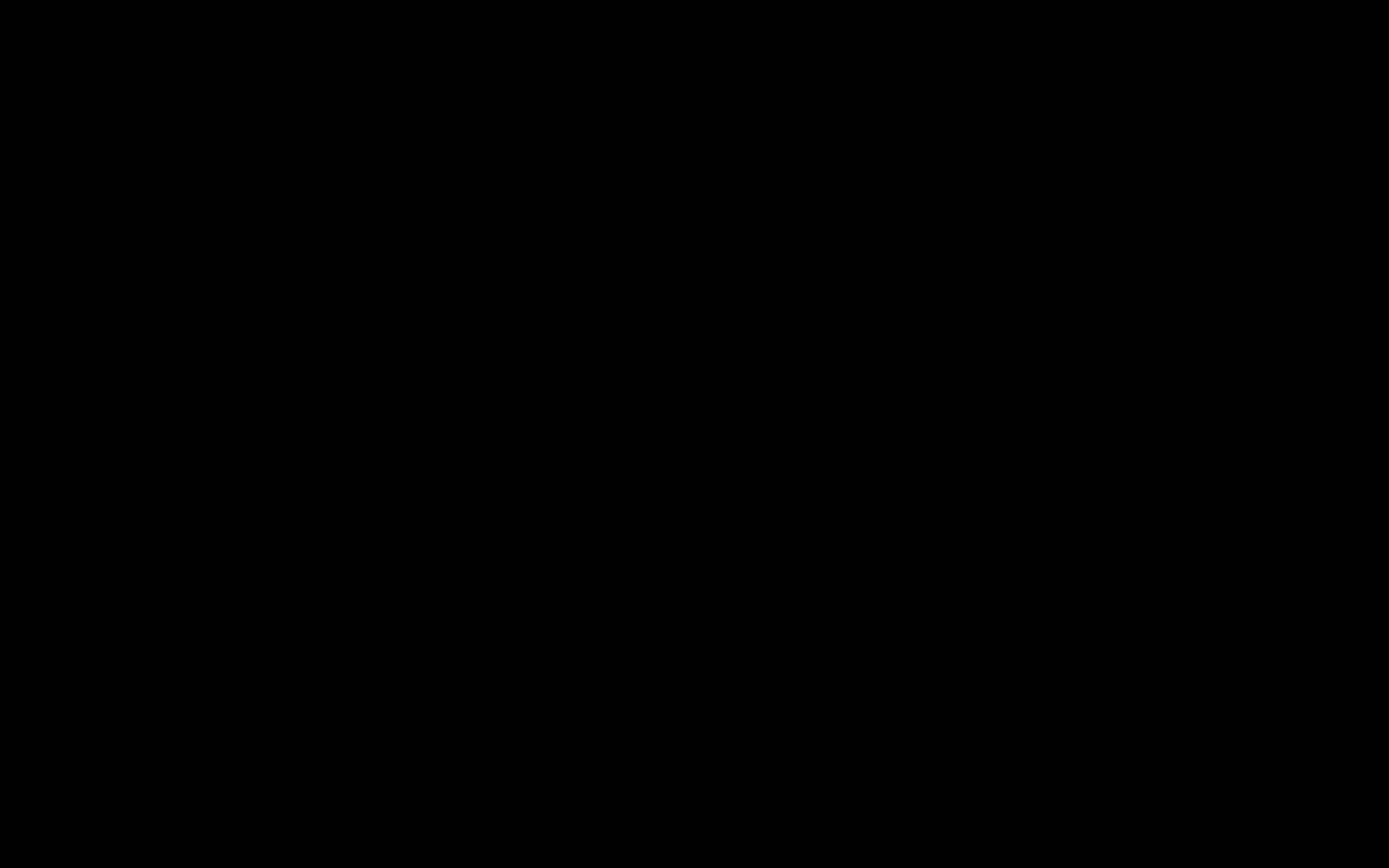 click at bounding box center (694, 434) 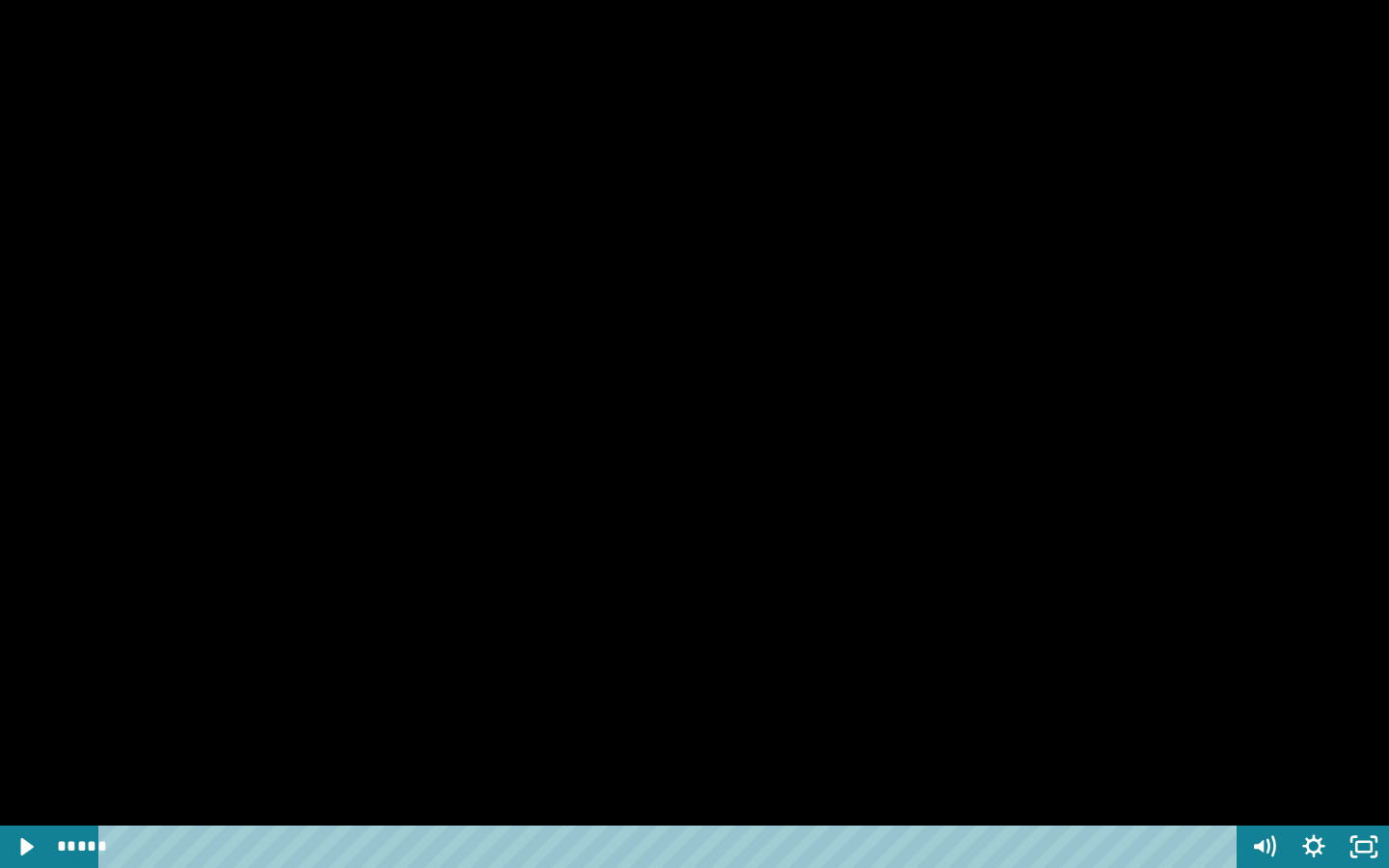 click at bounding box center [694, 434] 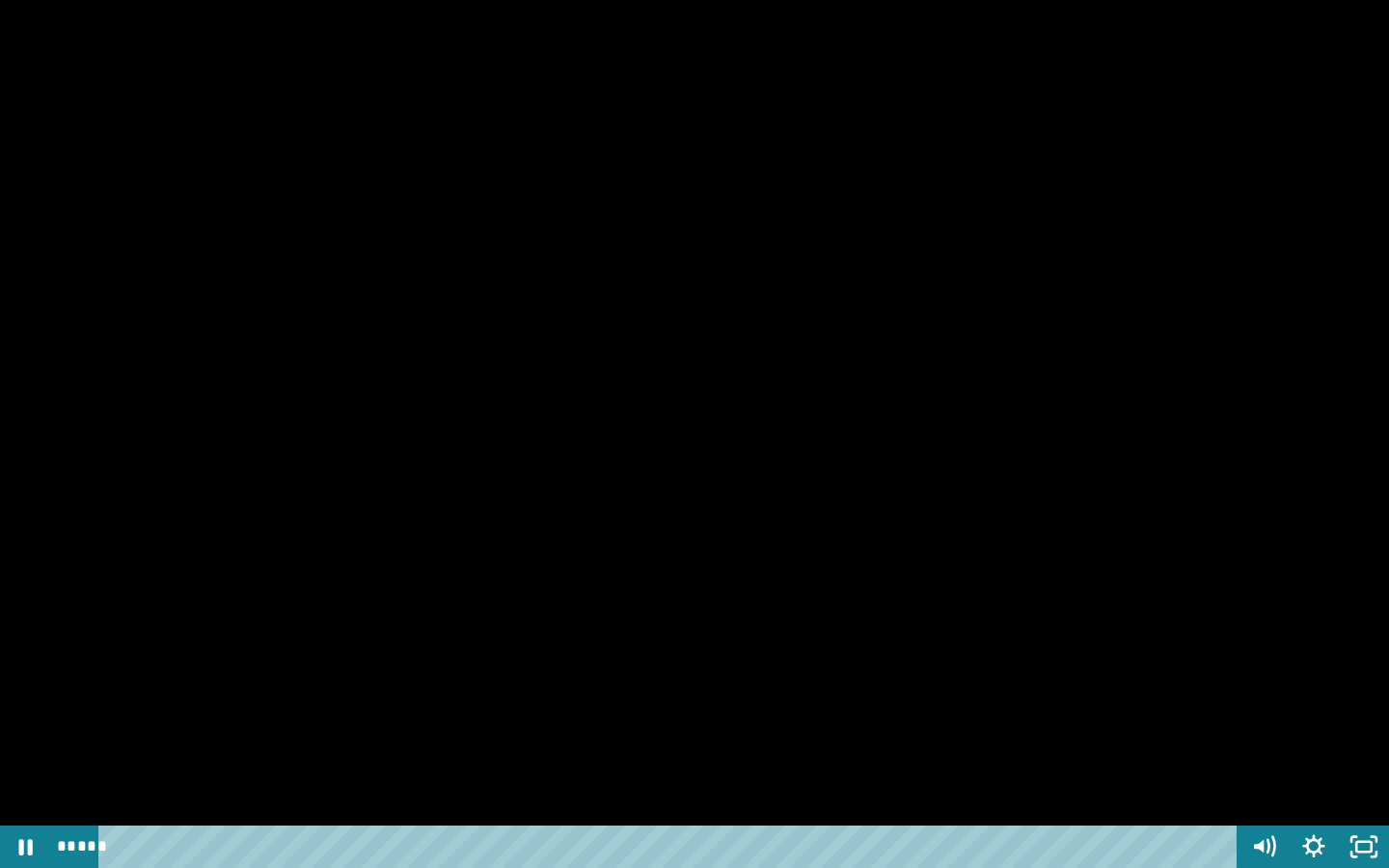click at bounding box center (694, 434) 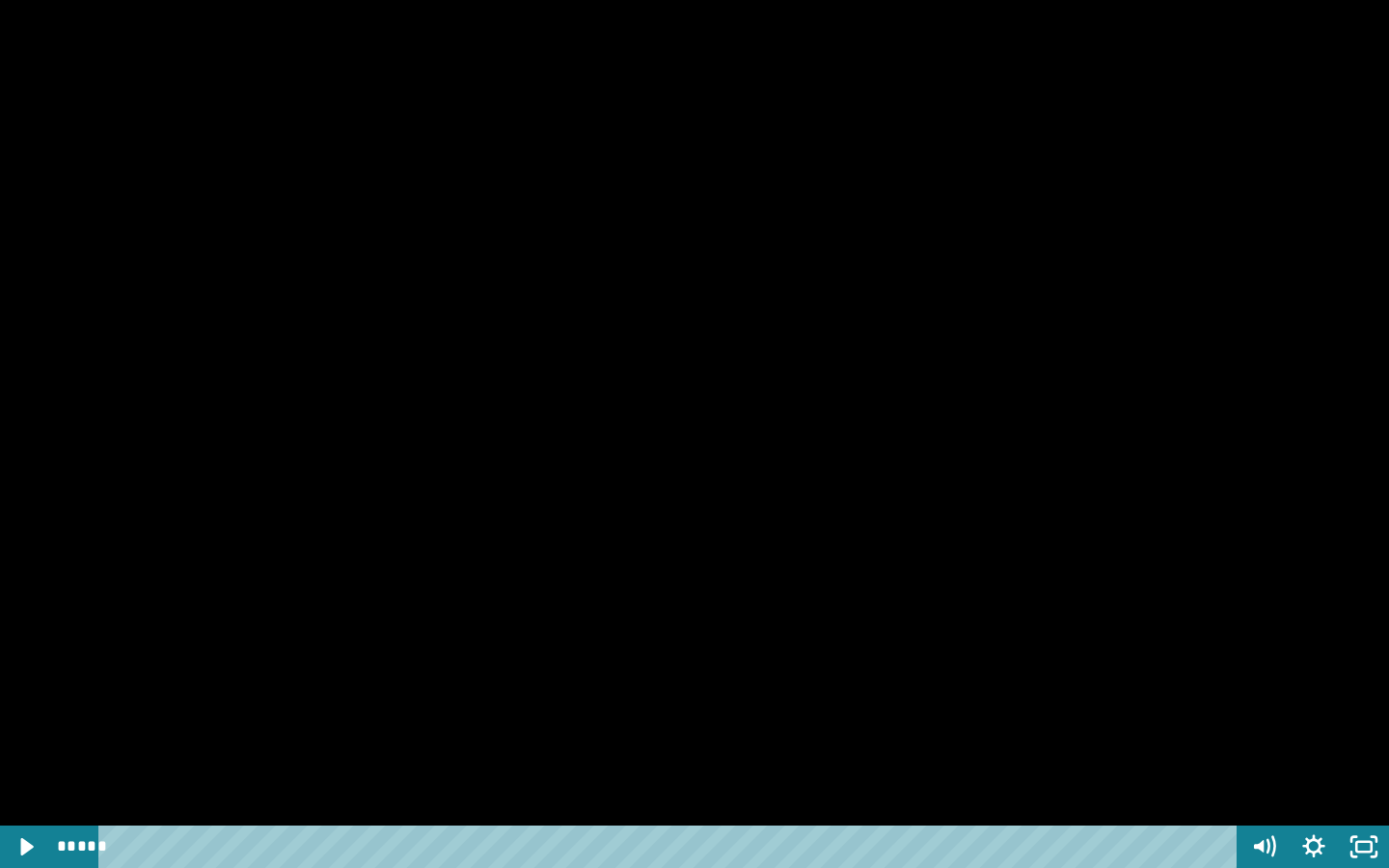 click at bounding box center (694, 434) 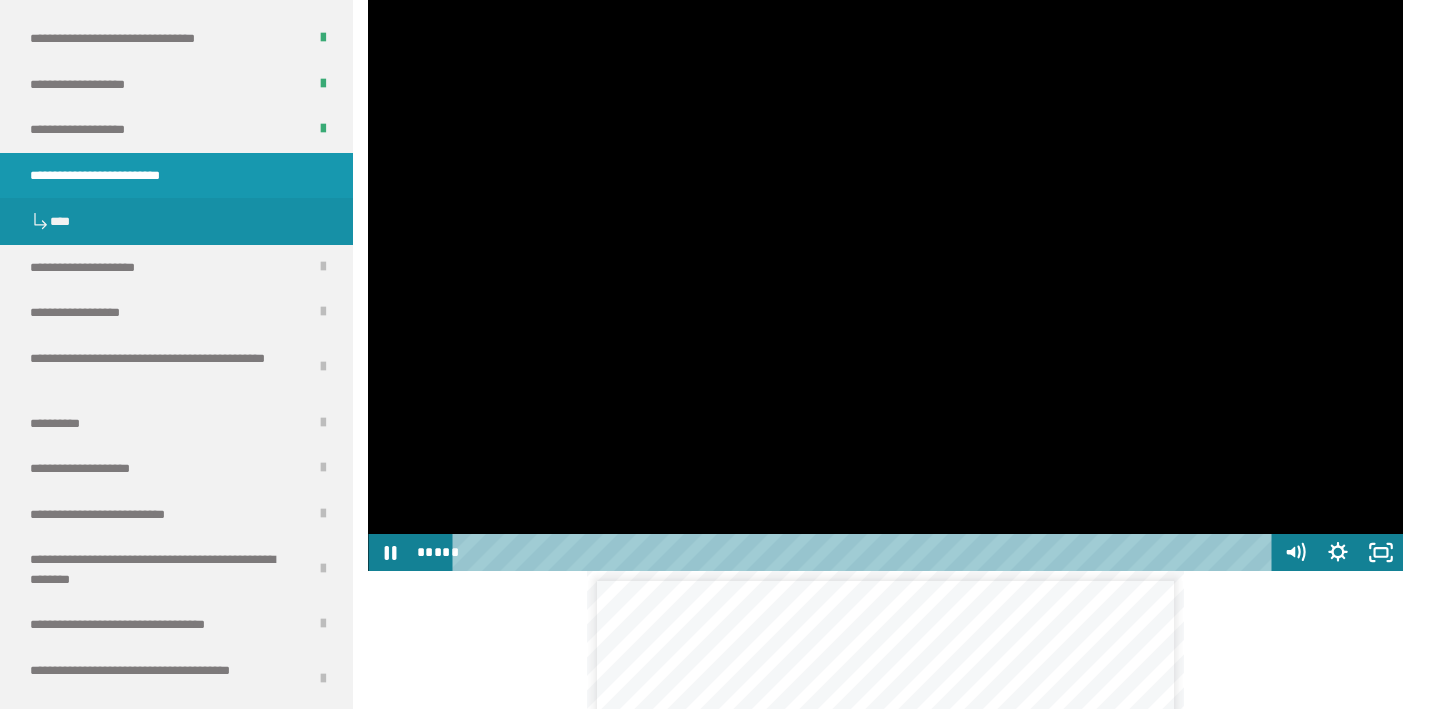 click at bounding box center (885, 279) 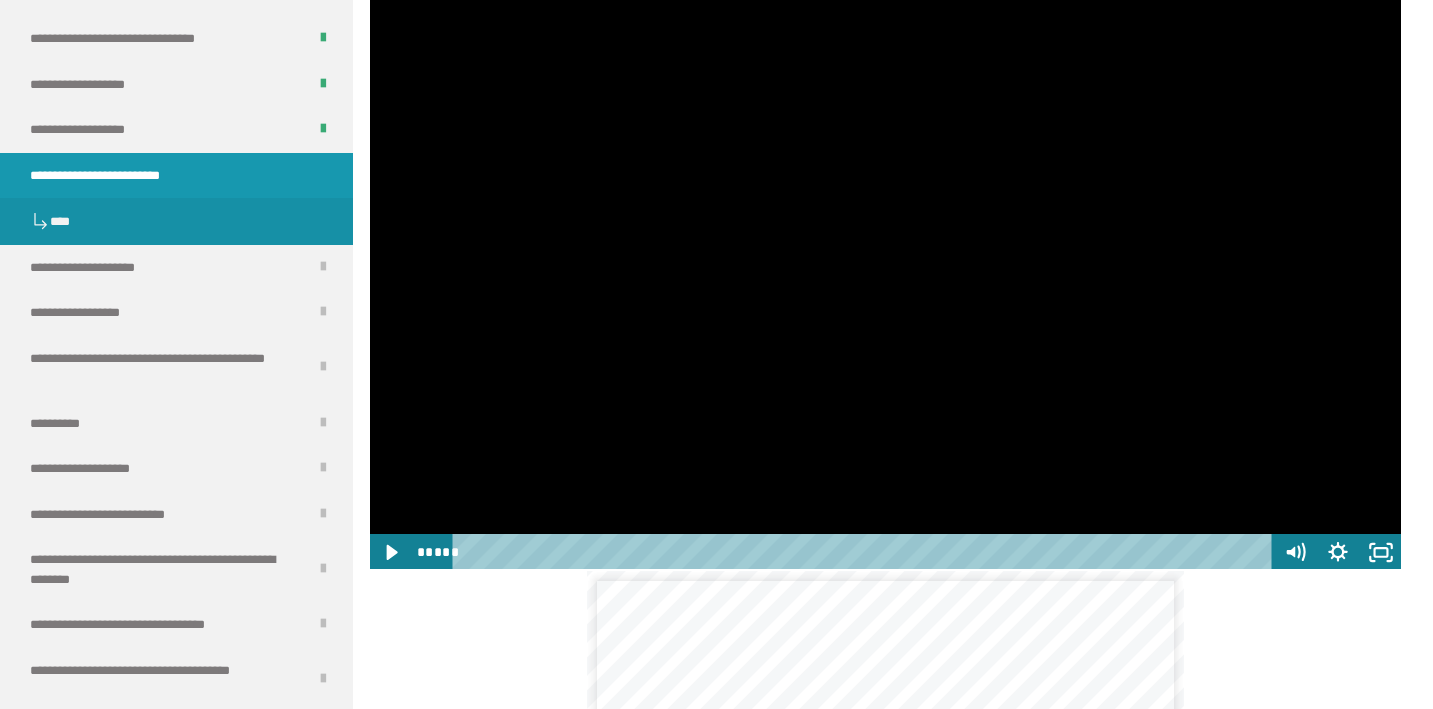 click at bounding box center [885, 279] 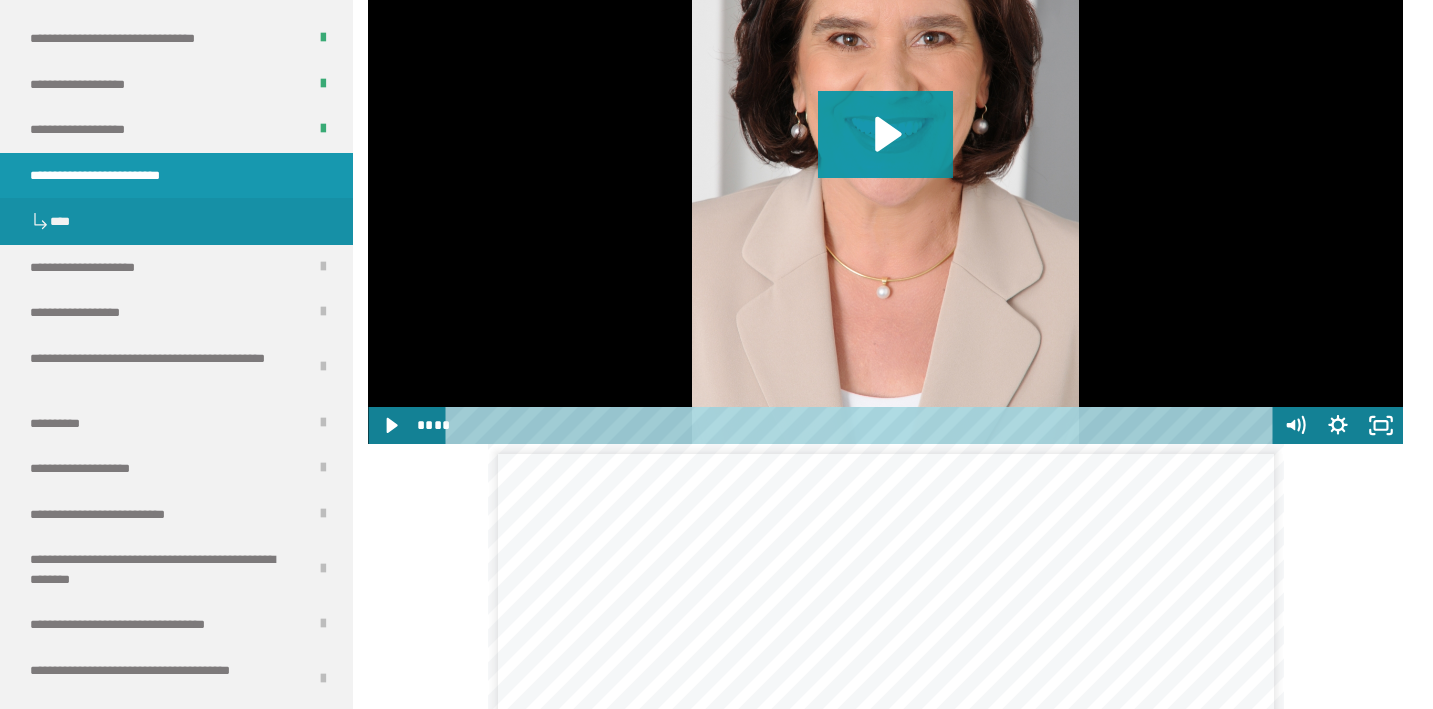 scroll, scrollTop: 3141, scrollLeft: 0, axis: vertical 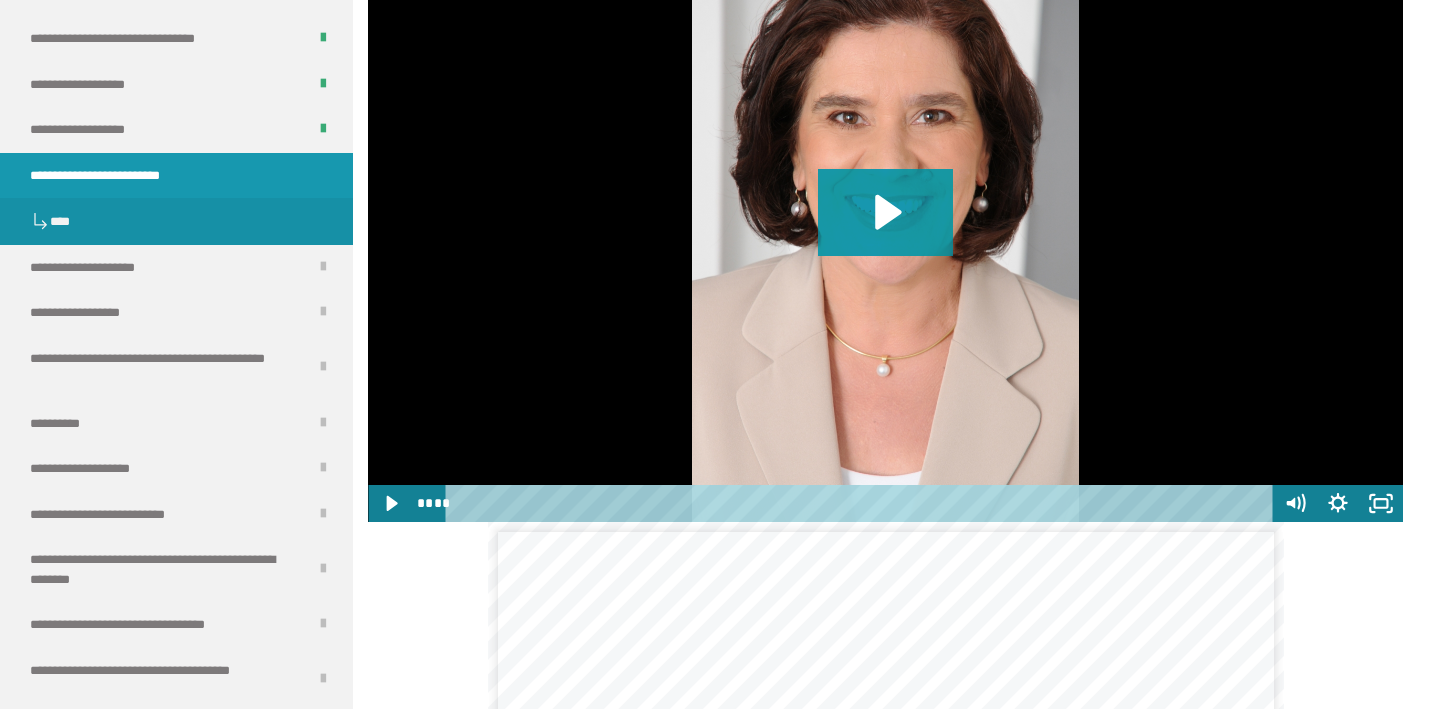 click at bounding box center [885, 231] 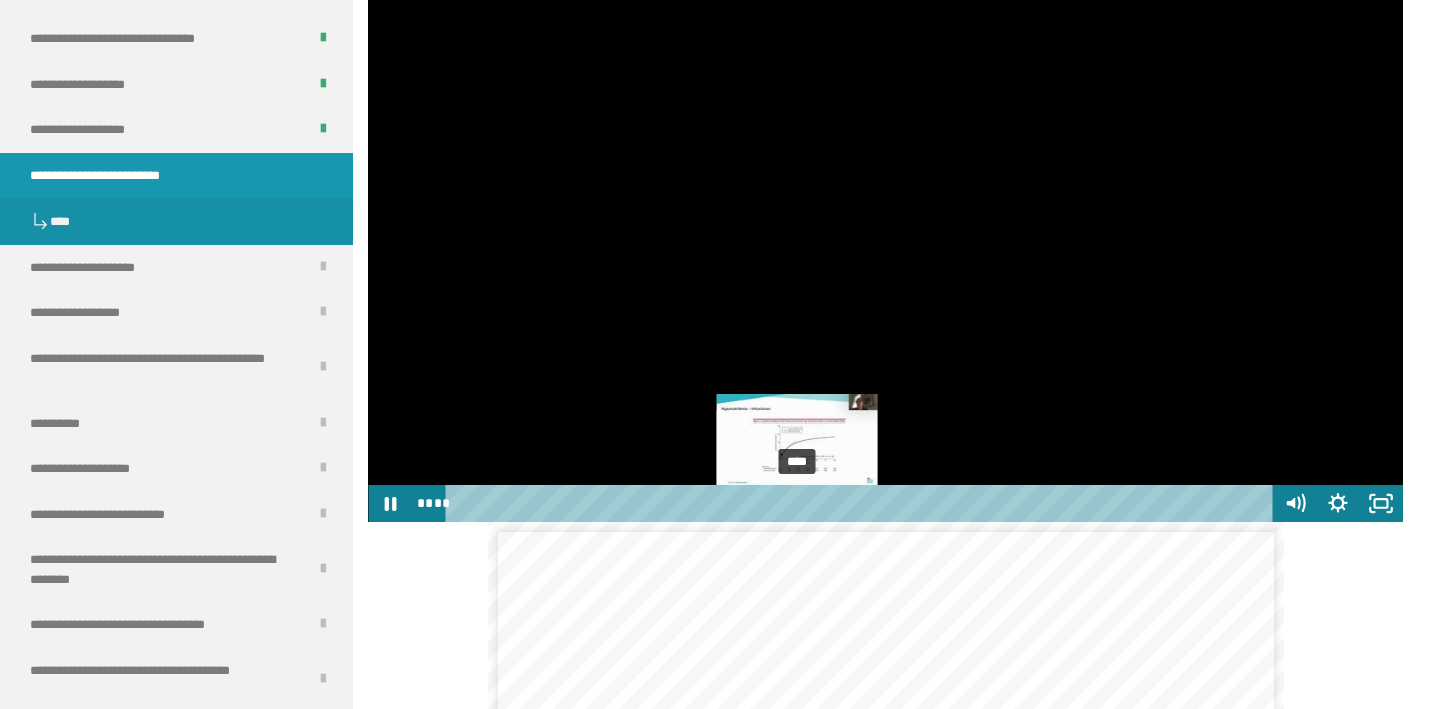 click on "****" at bounding box center [862, 503] 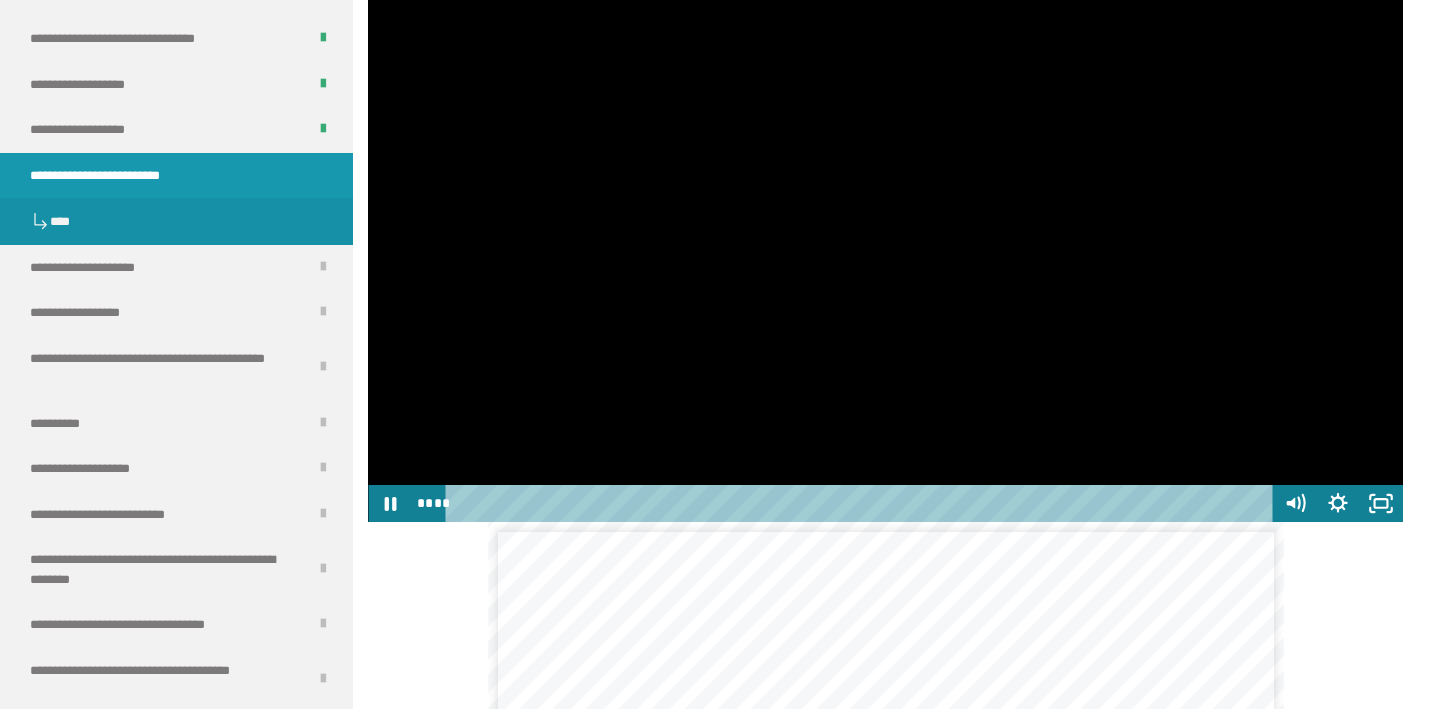 click at bounding box center [885, 231] 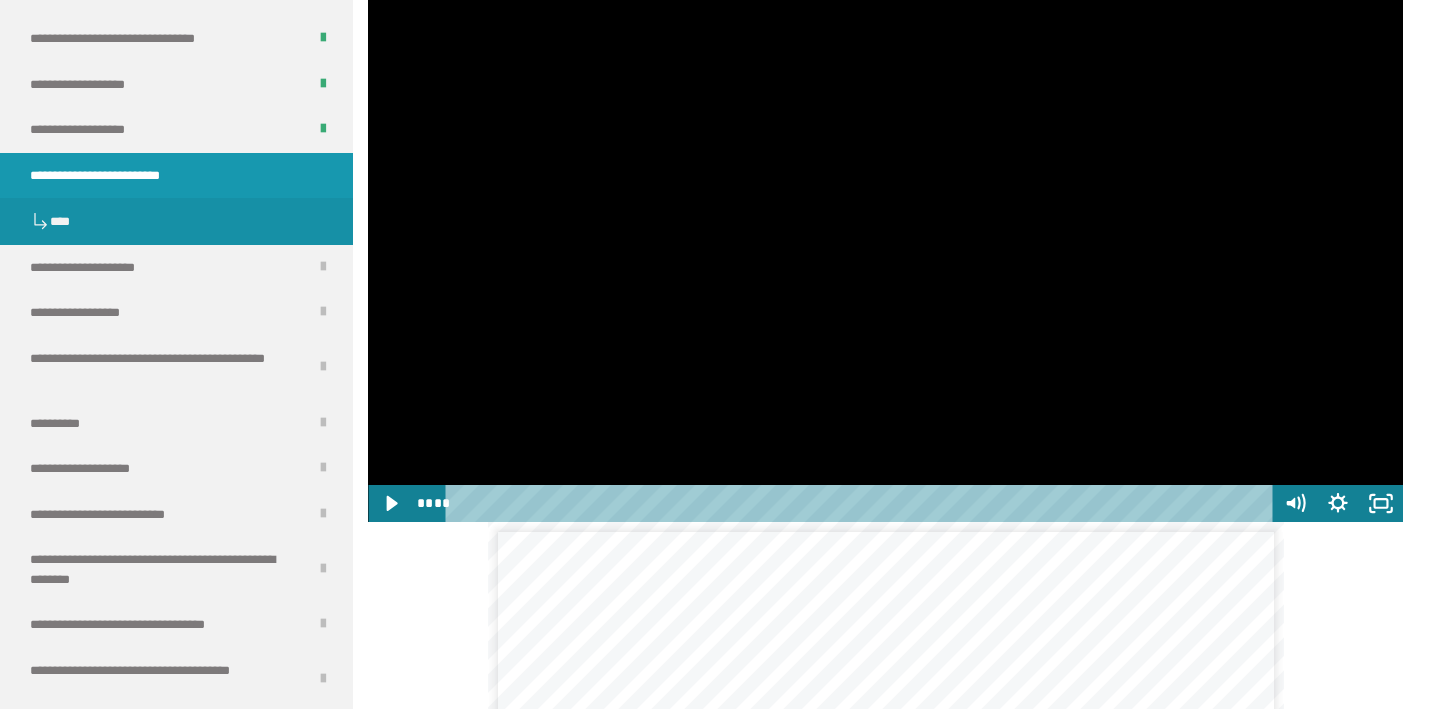 click at bounding box center (885, 231) 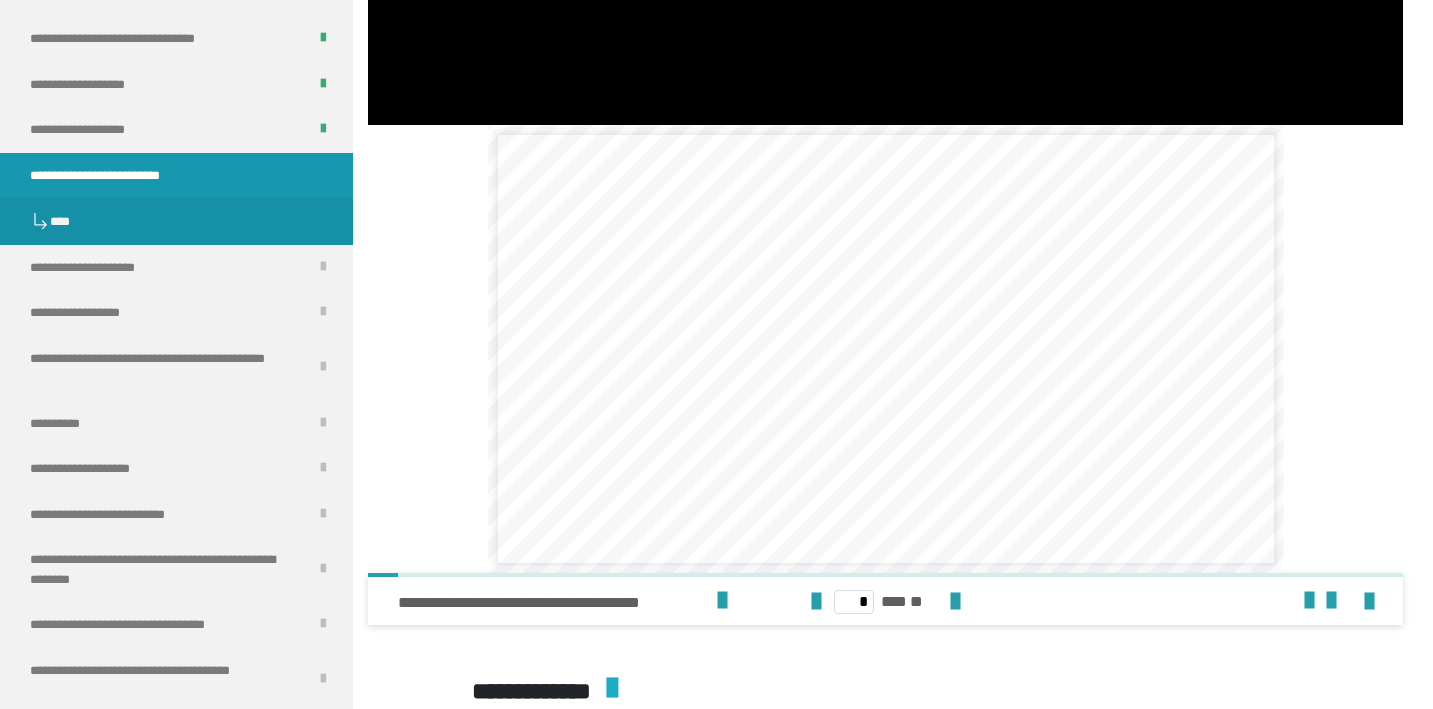 scroll, scrollTop: 3542, scrollLeft: 0, axis: vertical 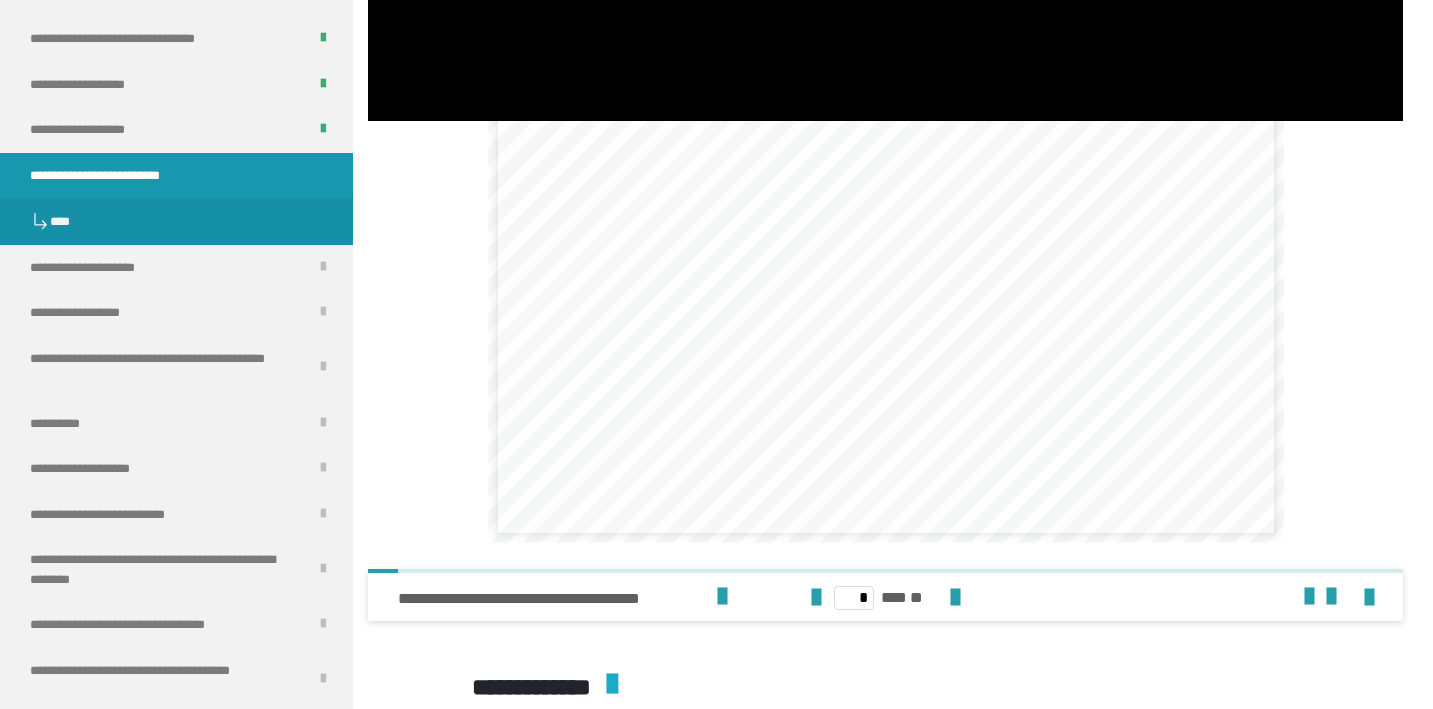 click on "**********" at bounding box center [885, 319] 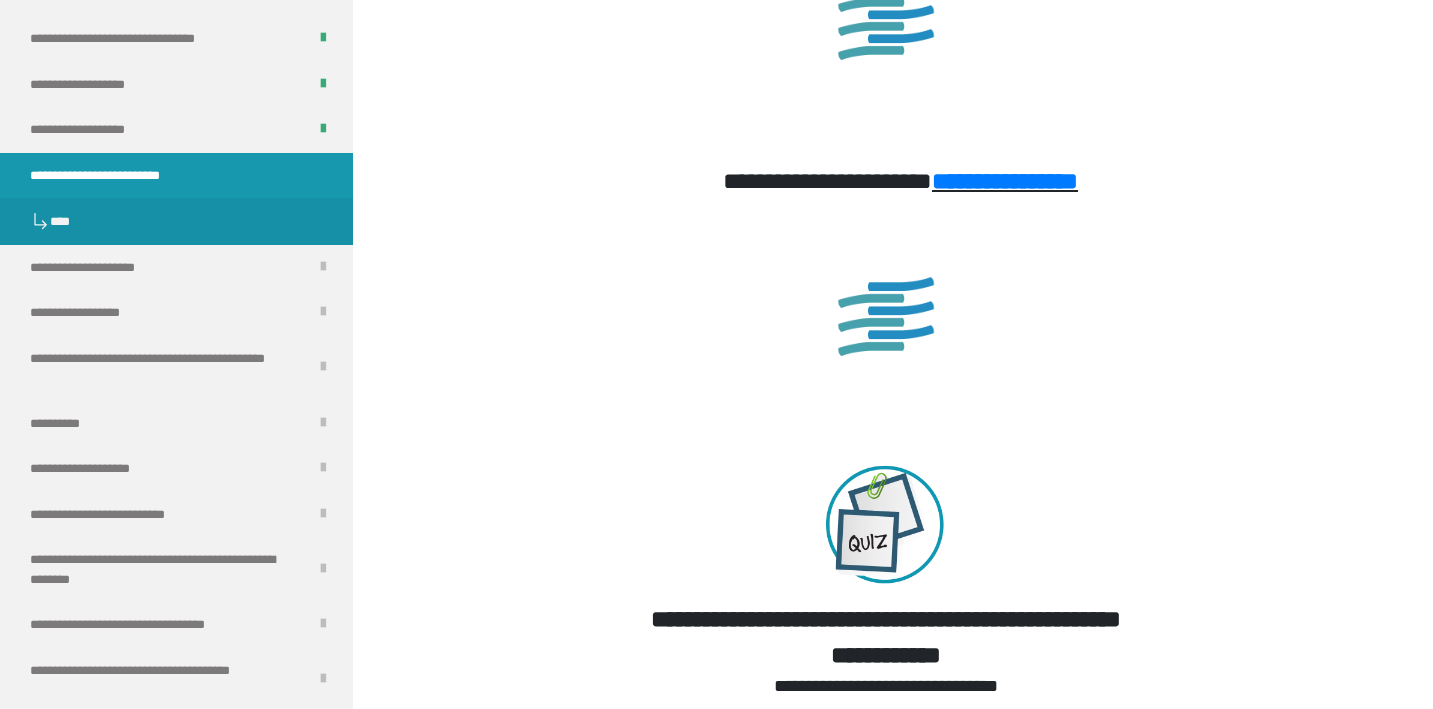 scroll, scrollTop: 4800, scrollLeft: 0, axis: vertical 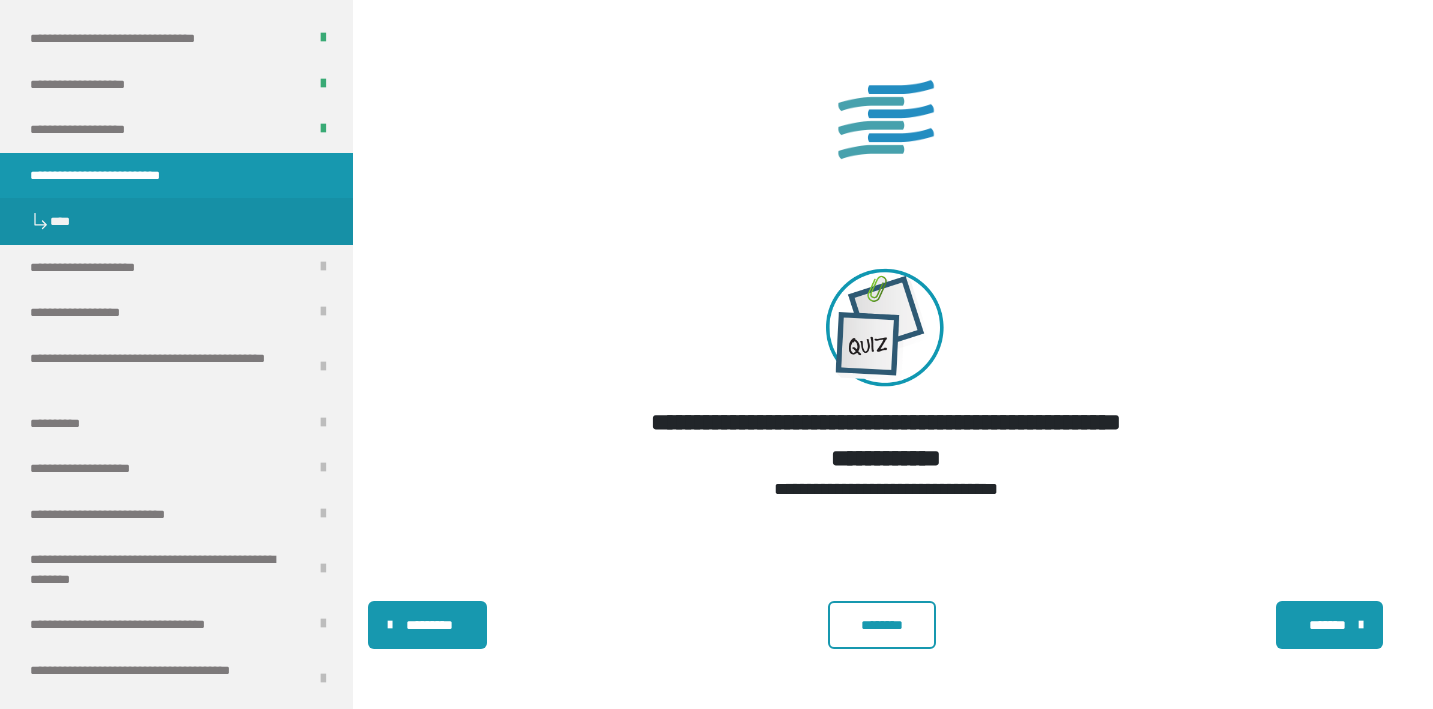 click on "********" at bounding box center [882, 625] 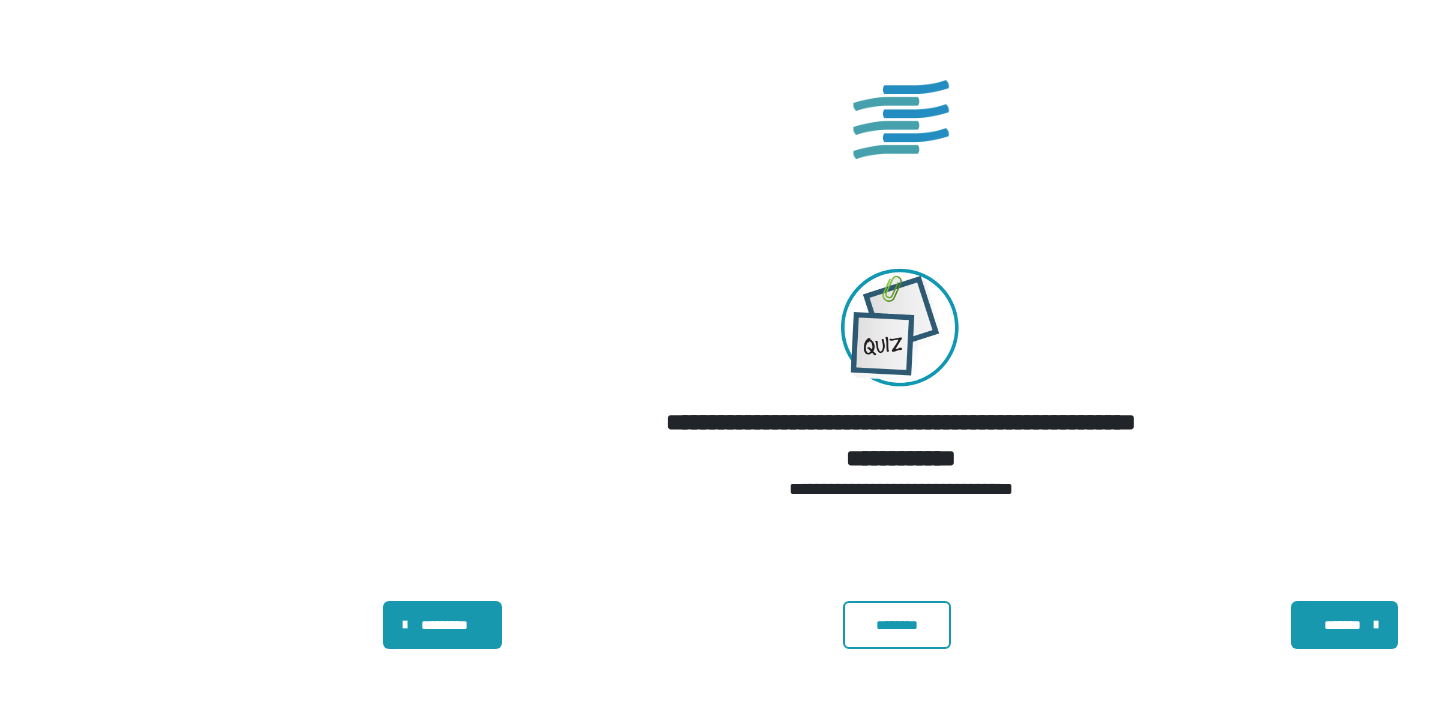 scroll, scrollTop: 0, scrollLeft: 0, axis: both 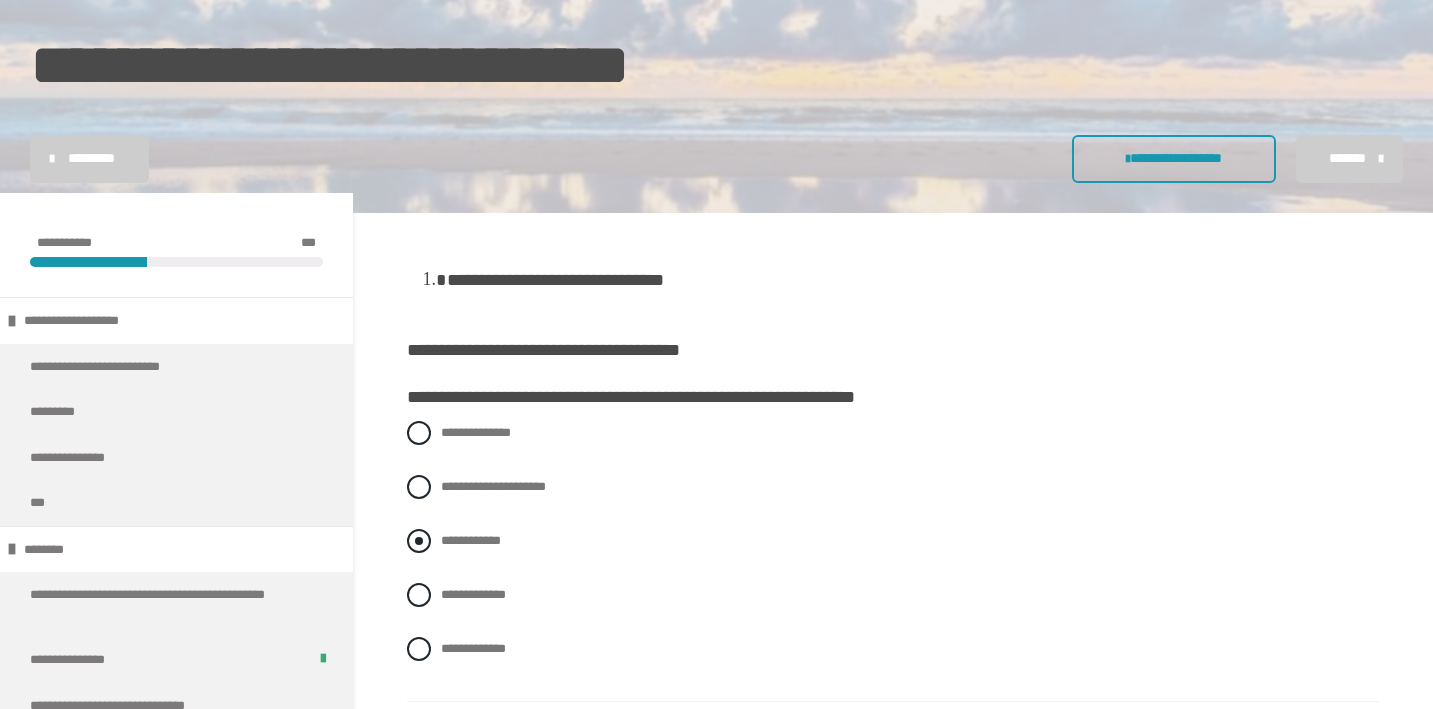 click on "**********" at bounding box center [893, 541] 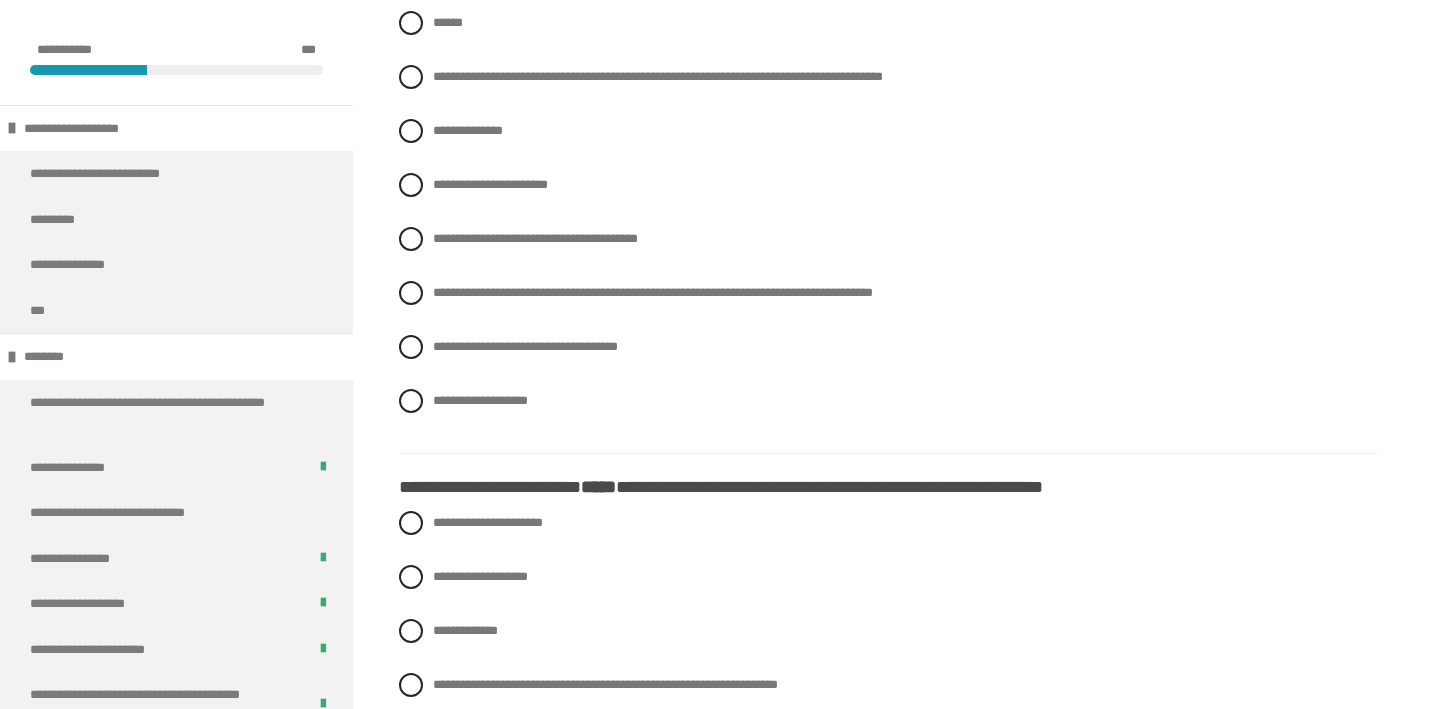 scroll, scrollTop: 1209, scrollLeft: 0, axis: vertical 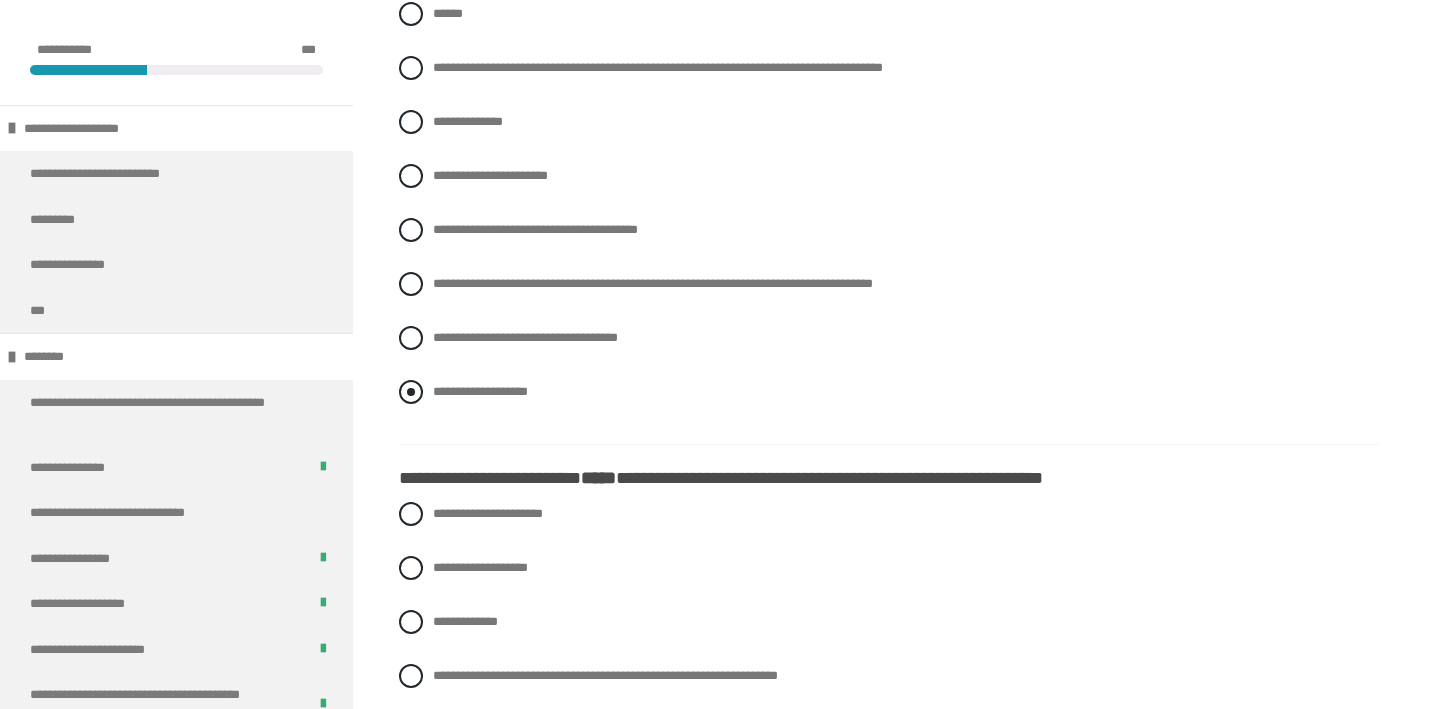 click on "**********" at bounding box center [889, 392] 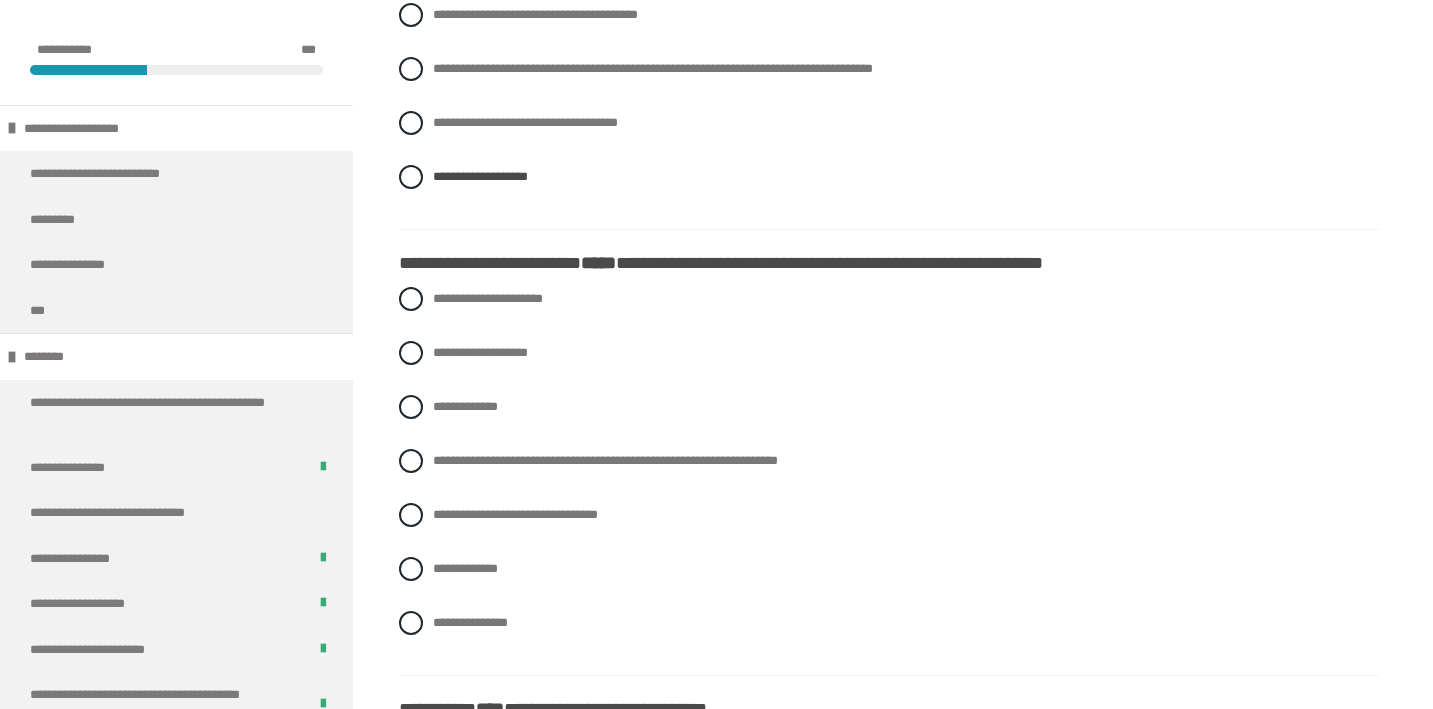 scroll, scrollTop: 1437, scrollLeft: 0, axis: vertical 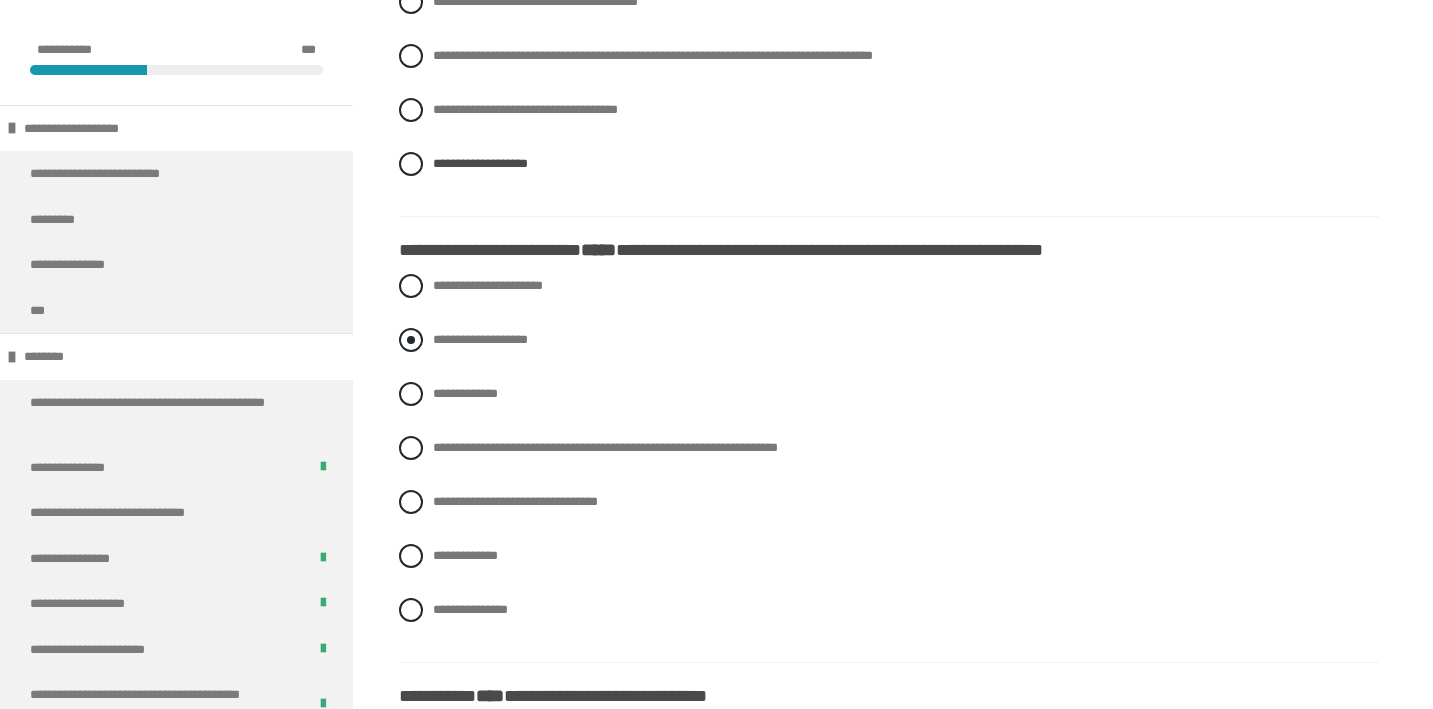 click on "**********" at bounding box center [480, 339] 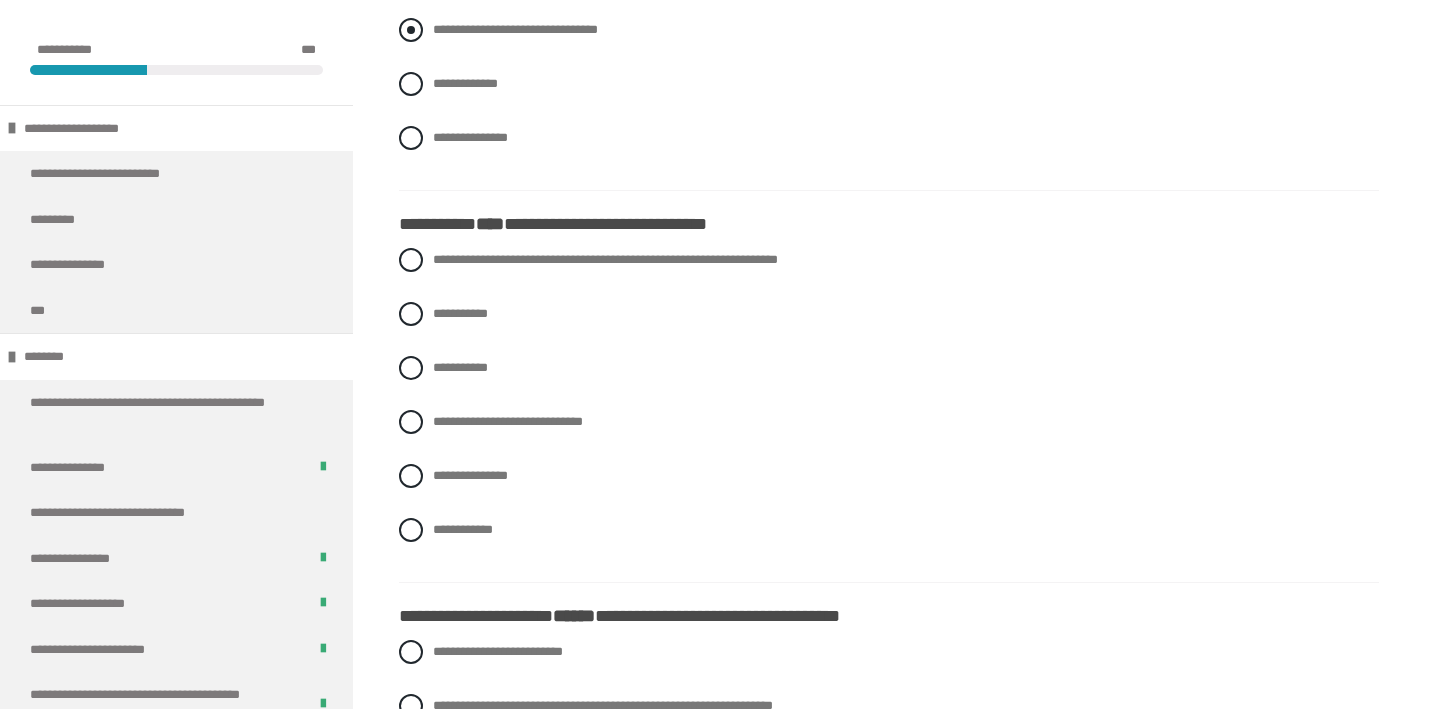 scroll, scrollTop: 1910, scrollLeft: 0, axis: vertical 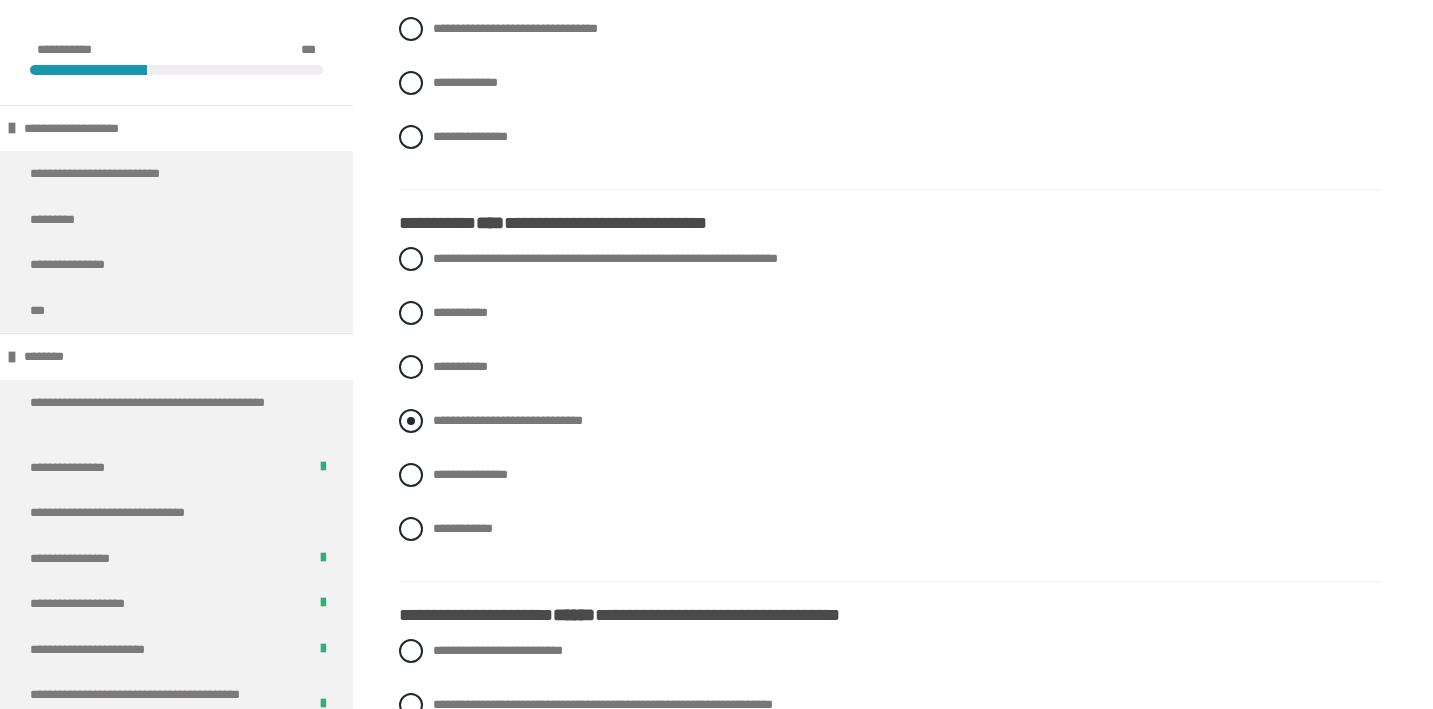 click on "**********" at bounding box center [508, 420] 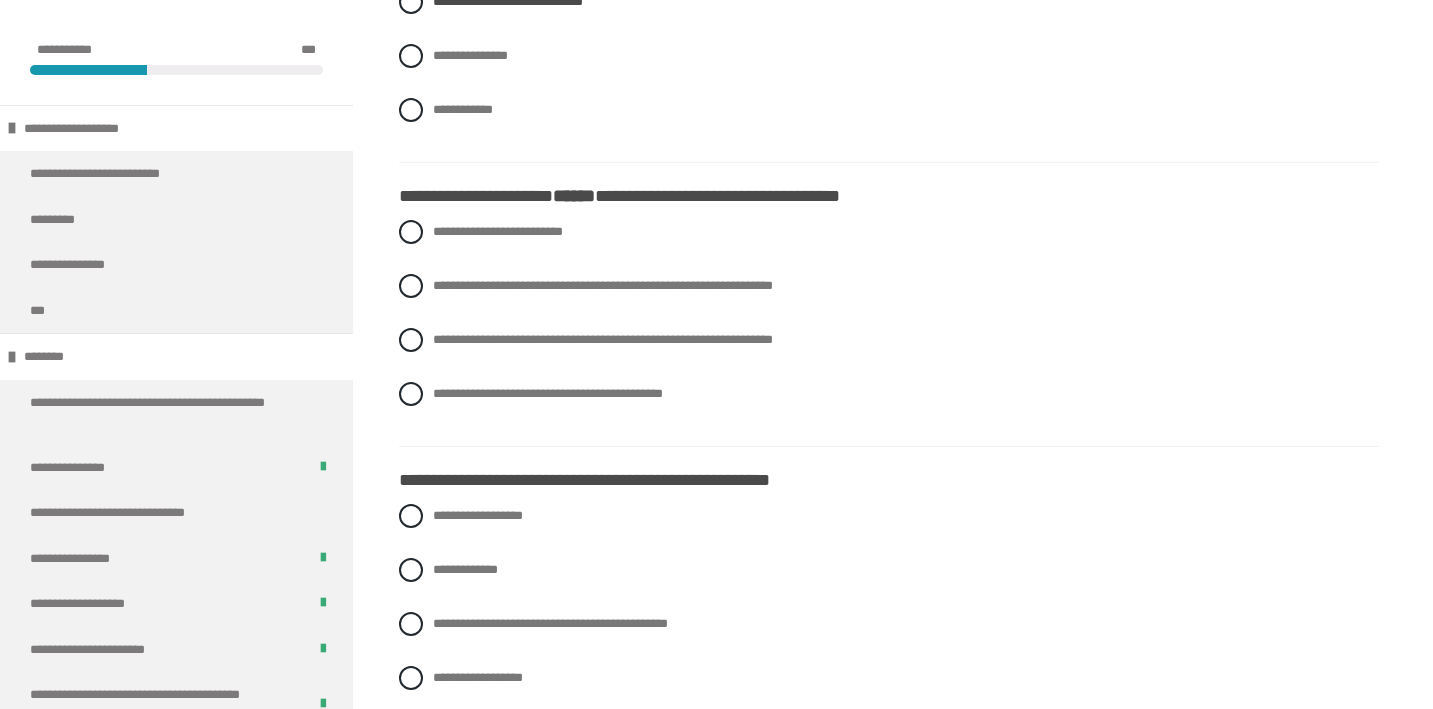 scroll, scrollTop: 2410, scrollLeft: 0, axis: vertical 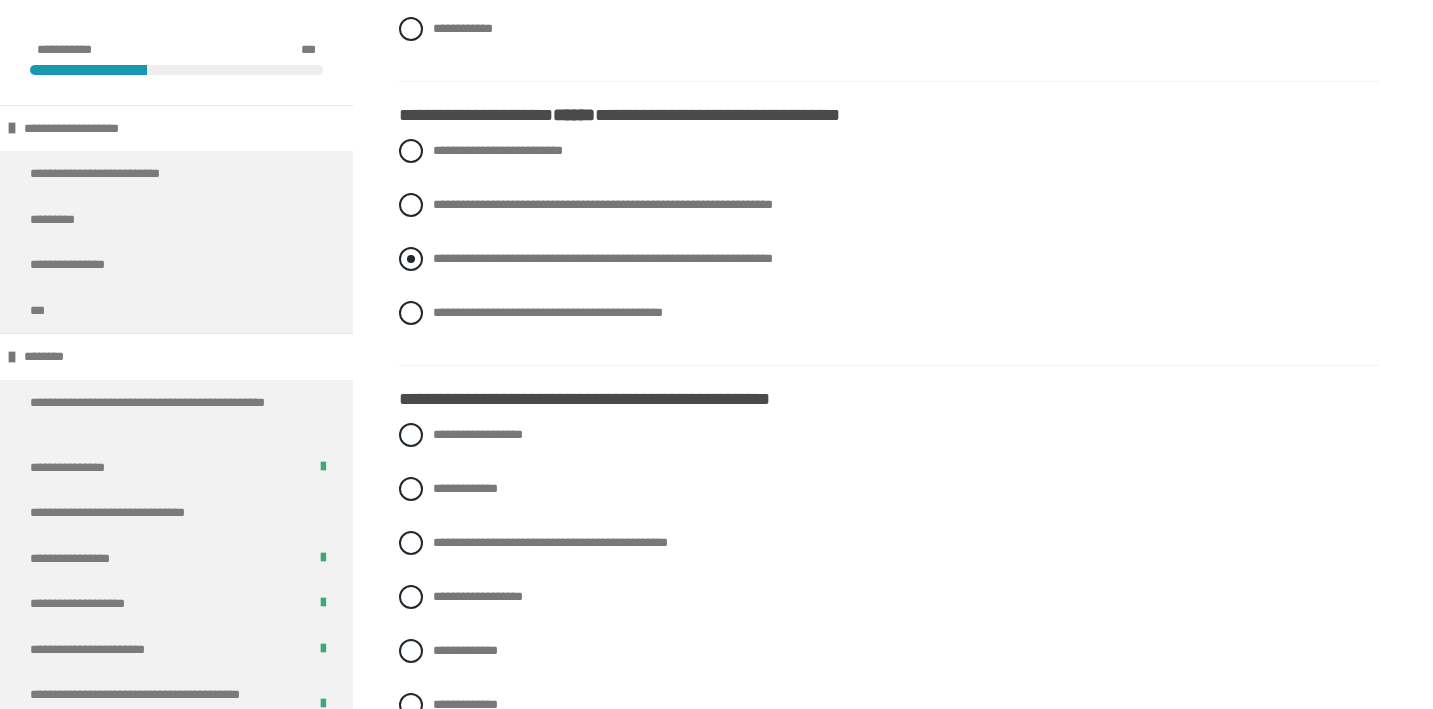 click on "**********" at bounding box center [603, 258] 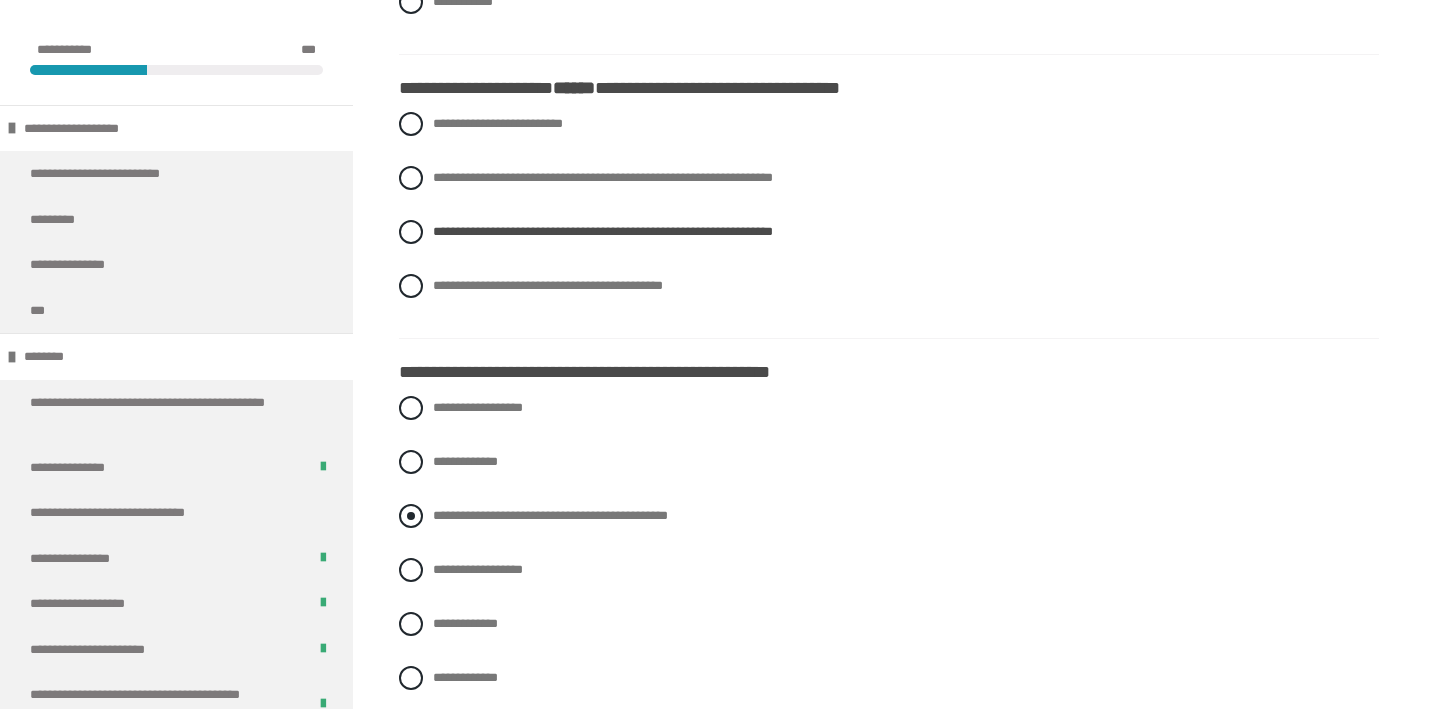 scroll, scrollTop: 2439, scrollLeft: 0, axis: vertical 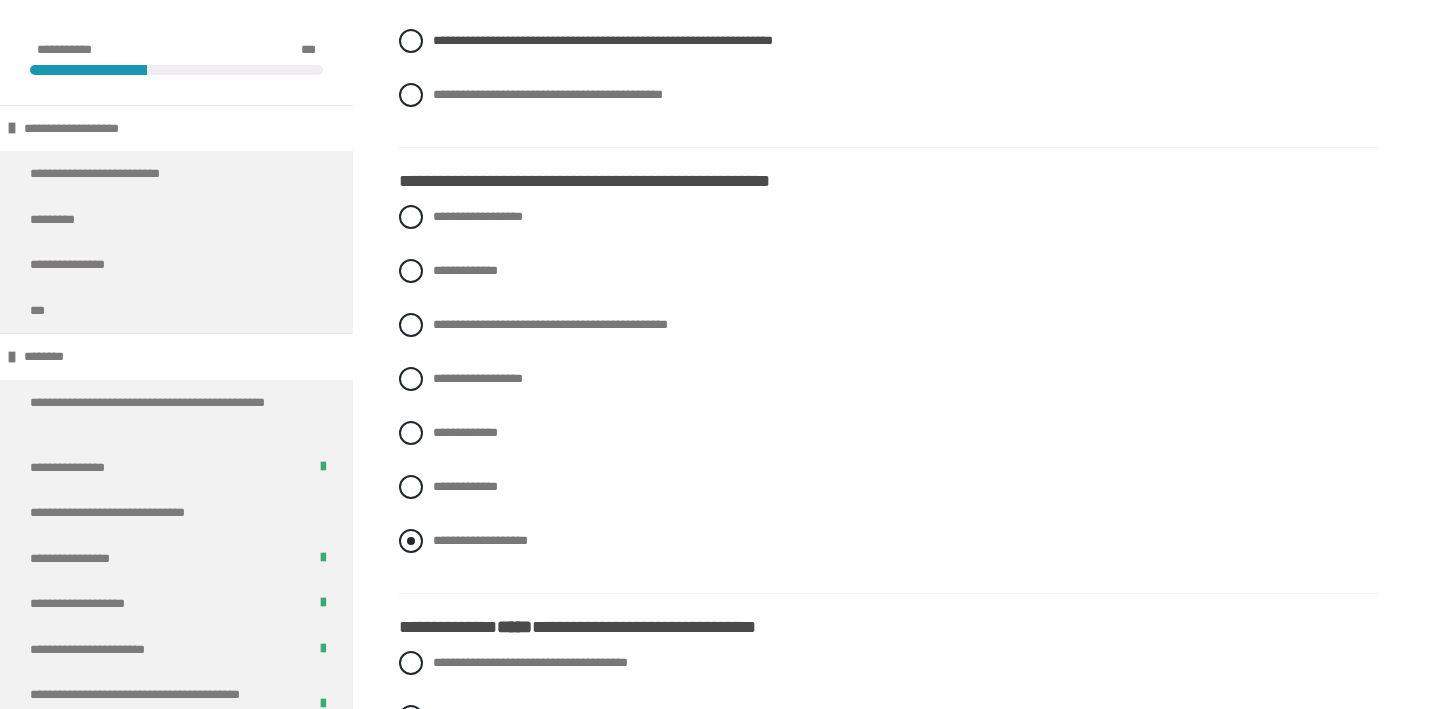 click on "**********" at bounding box center (480, 540) 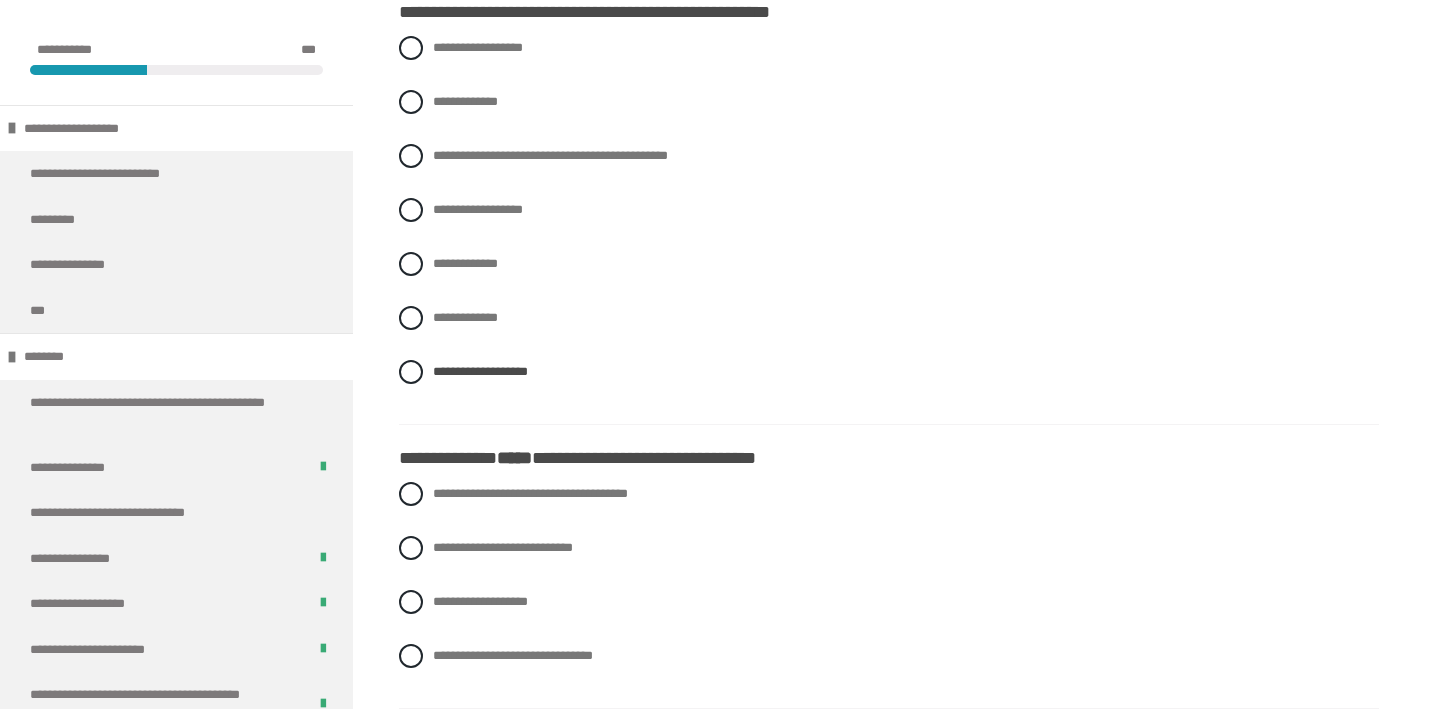 scroll, scrollTop: 2800, scrollLeft: 0, axis: vertical 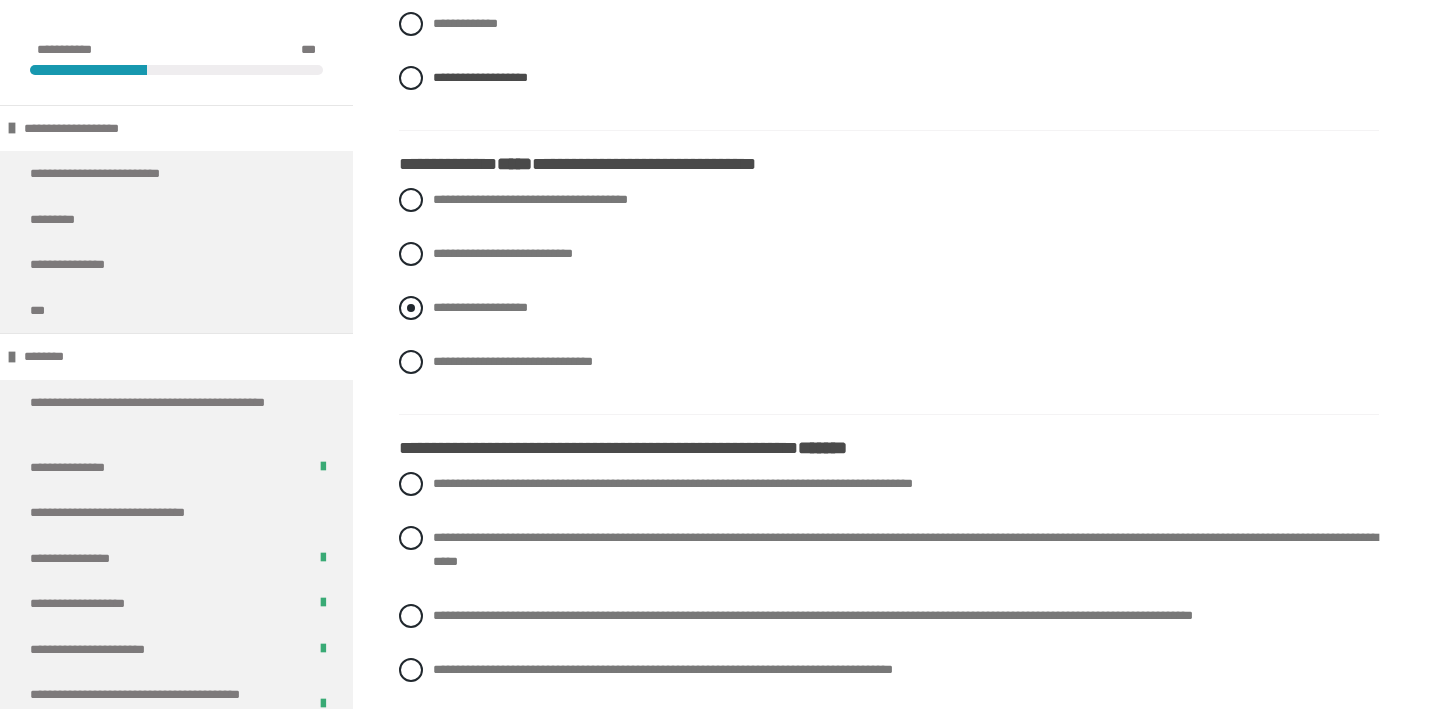 click on "**********" at bounding box center [480, 307] 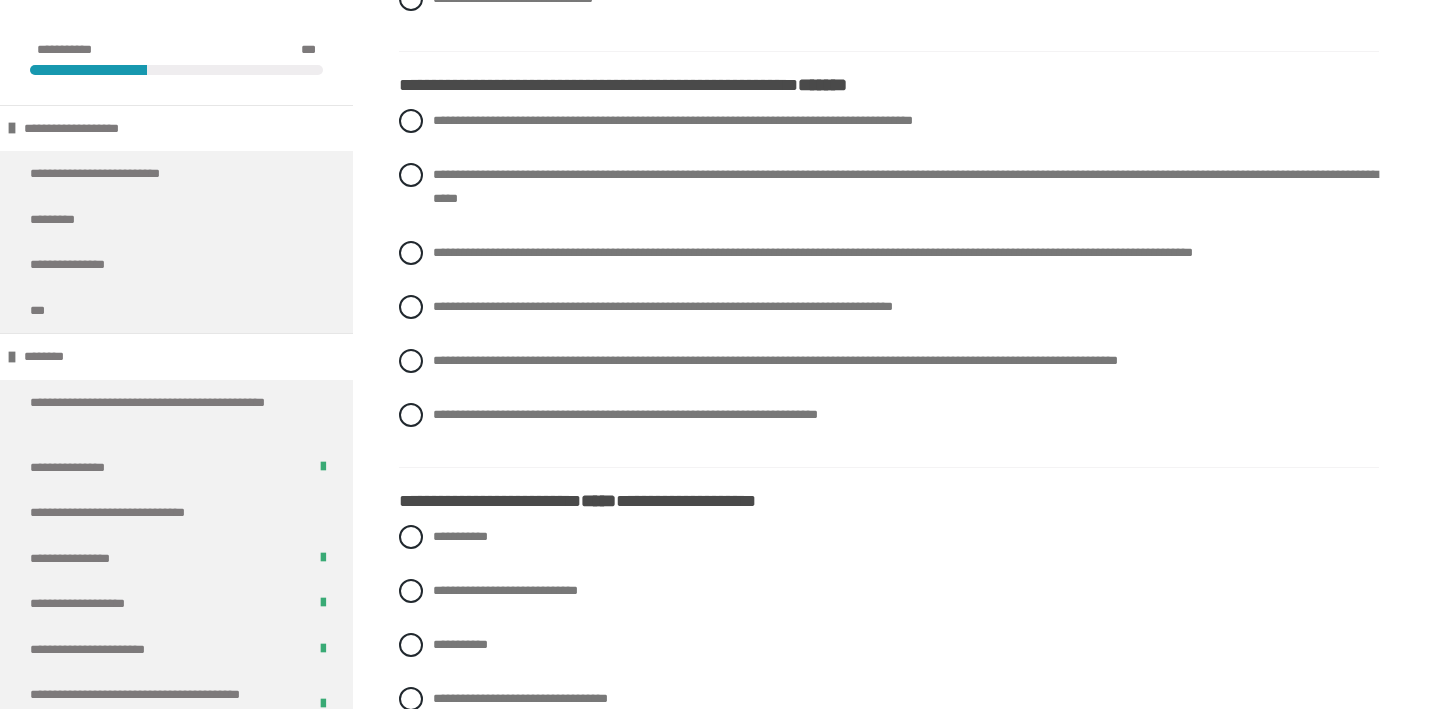 scroll, scrollTop: 3464, scrollLeft: 0, axis: vertical 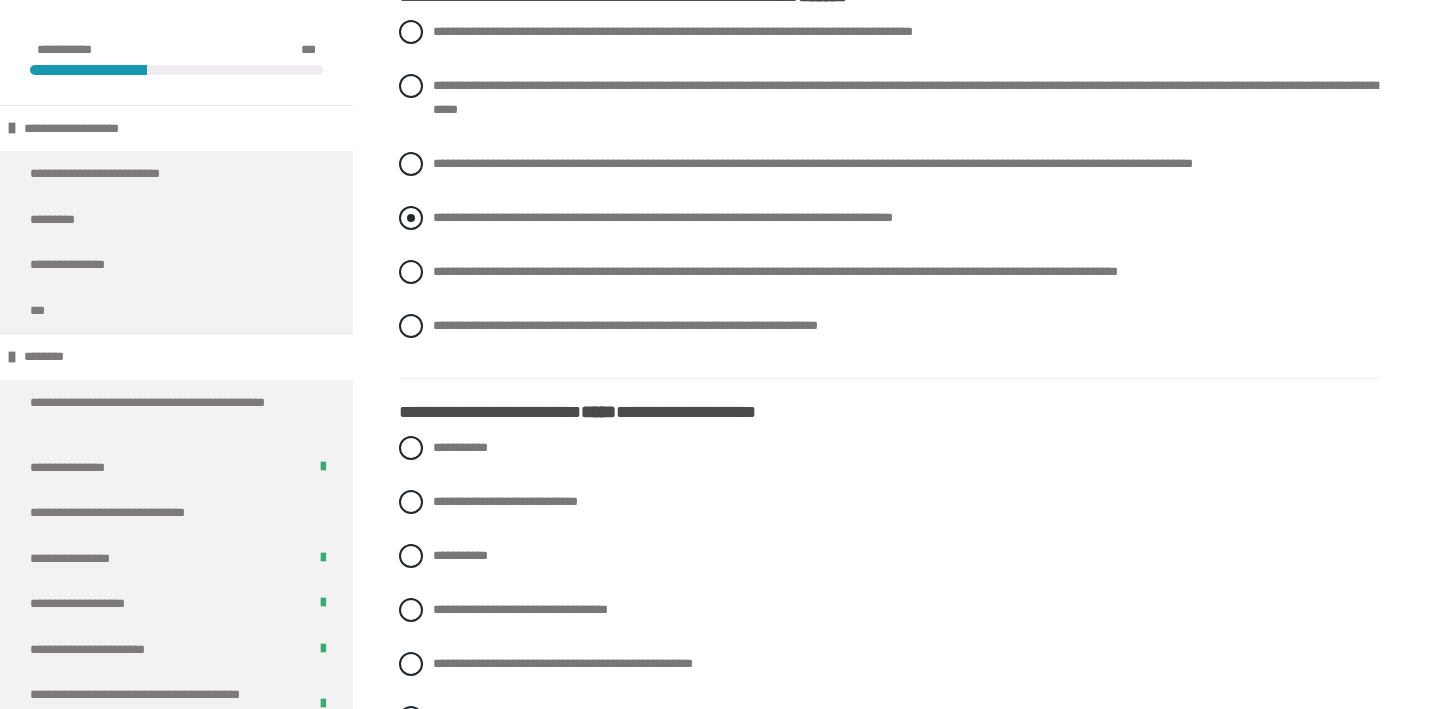 click on "**********" at bounding box center (663, 217) 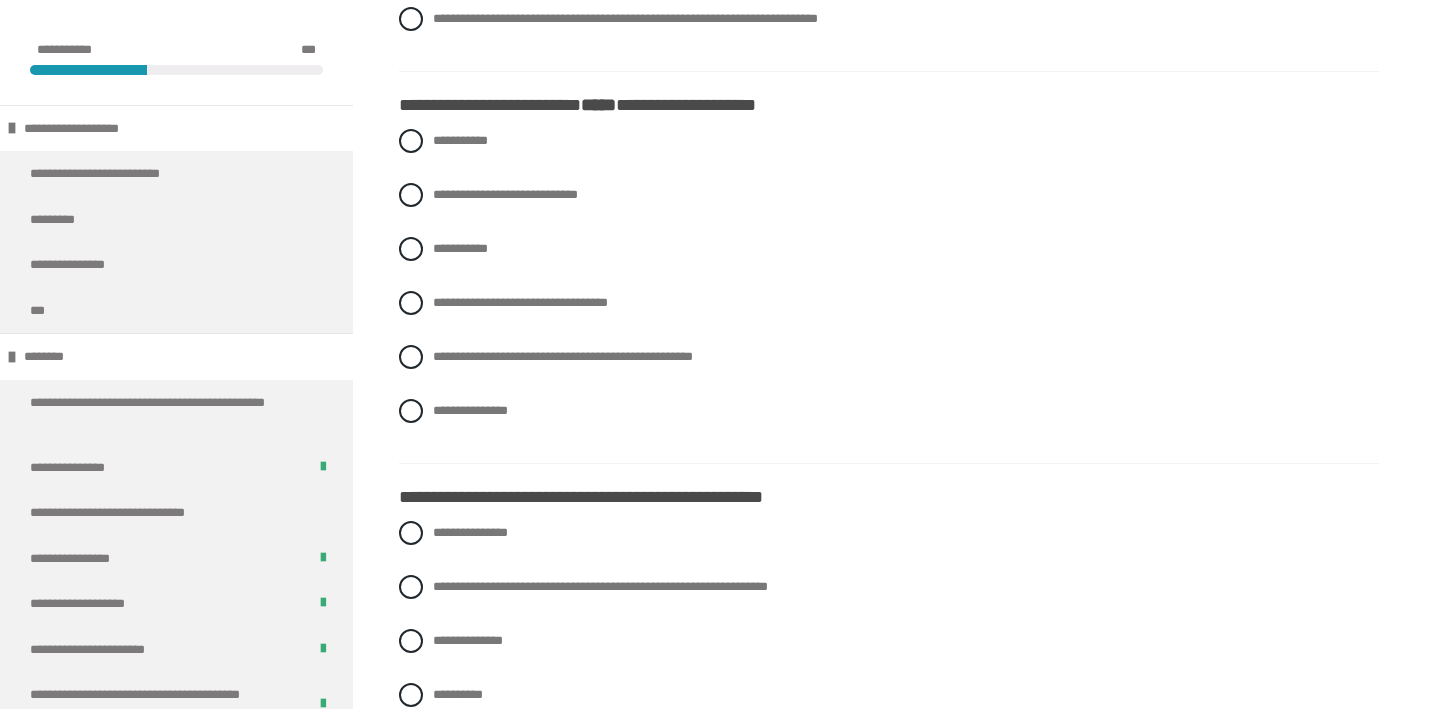scroll, scrollTop: 3855, scrollLeft: 0, axis: vertical 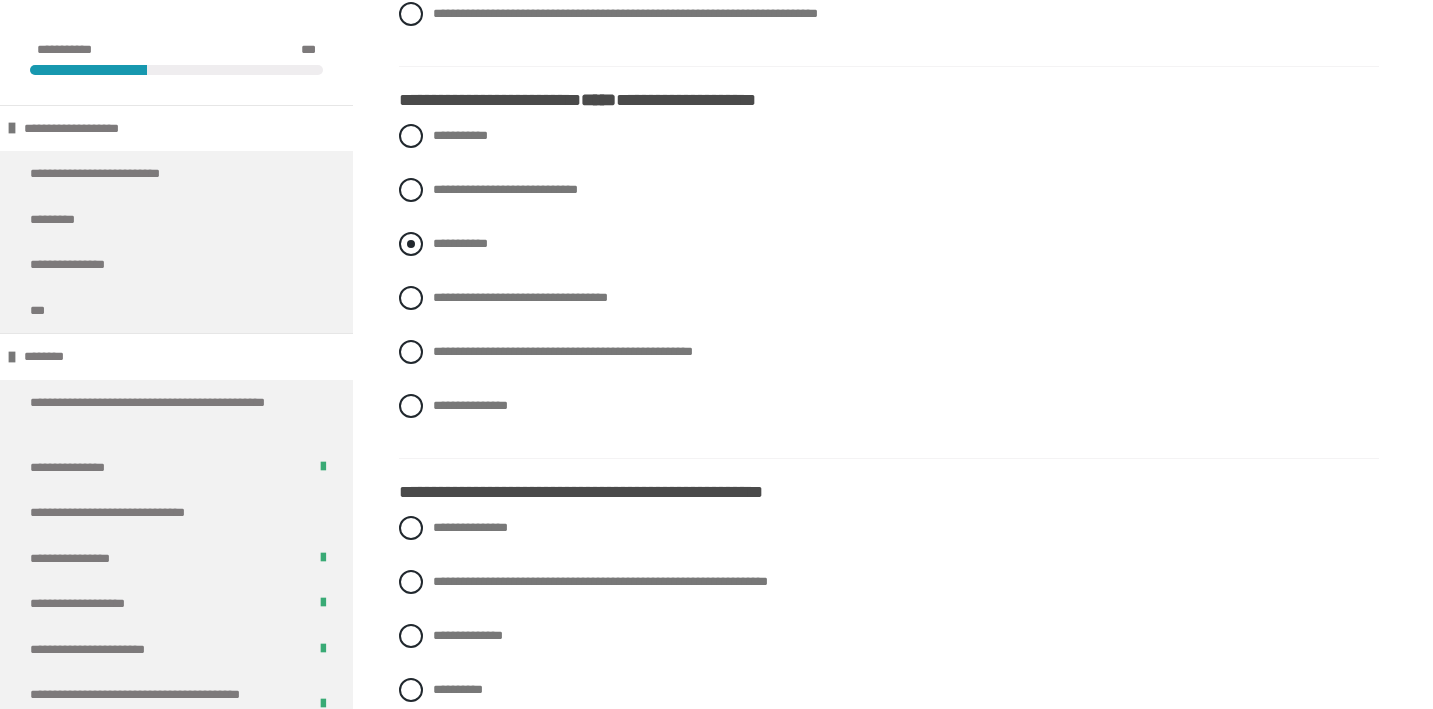click on "**********" at bounding box center [460, 243] 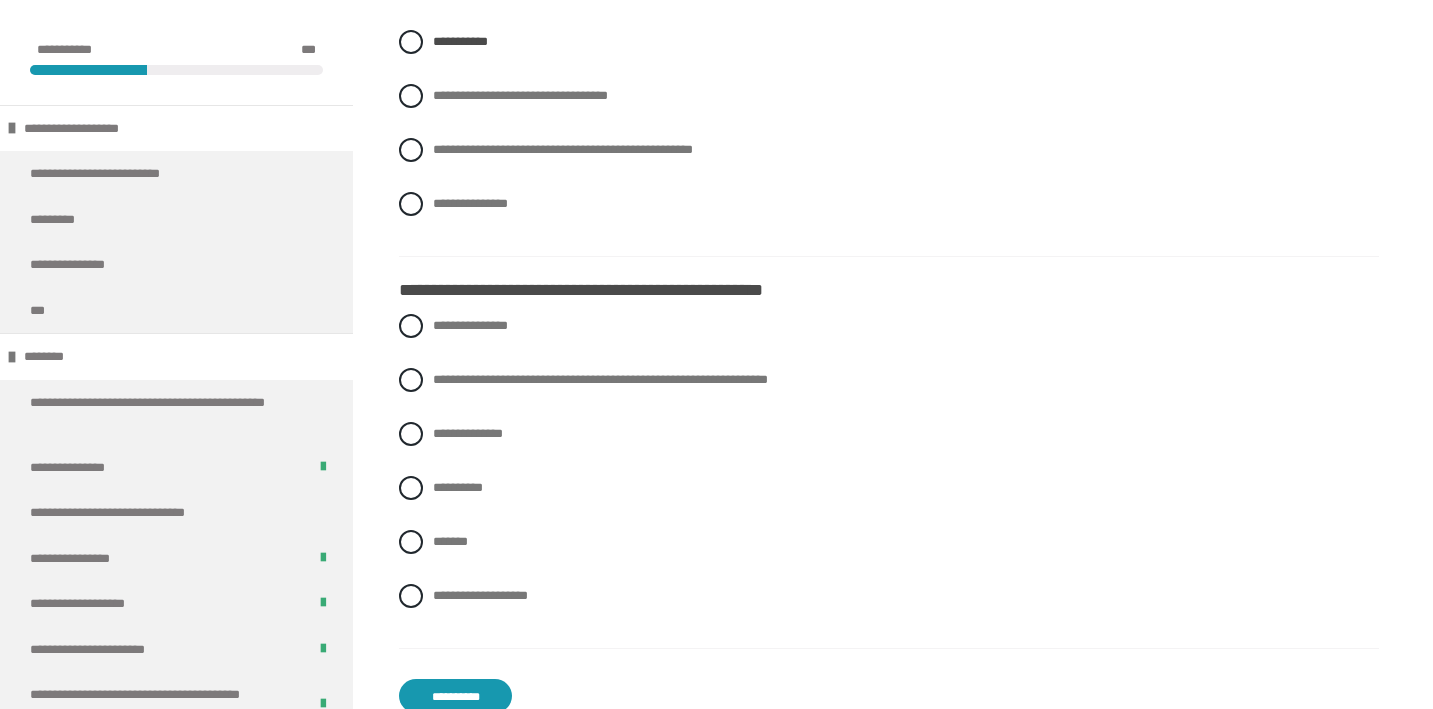 scroll, scrollTop: 4069, scrollLeft: 0, axis: vertical 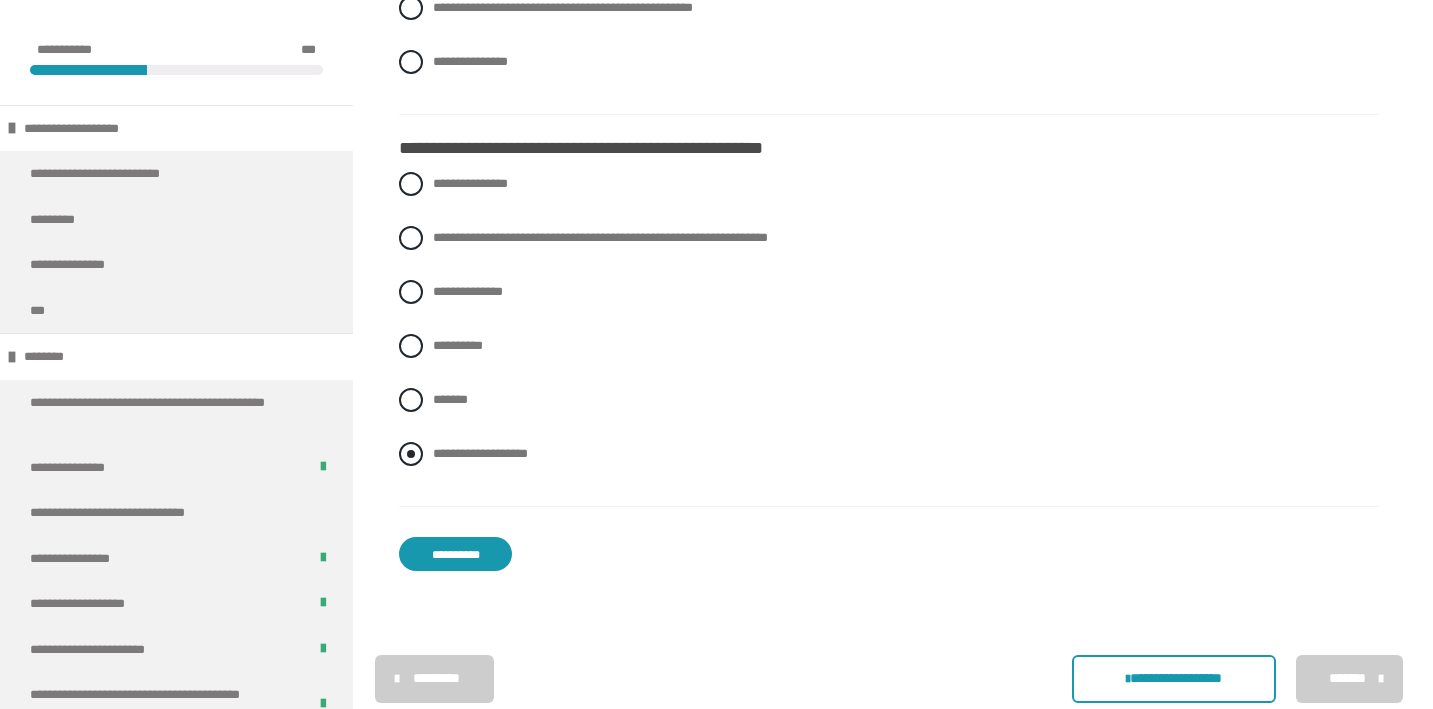 click on "**********" at bounding box center (889, 454) 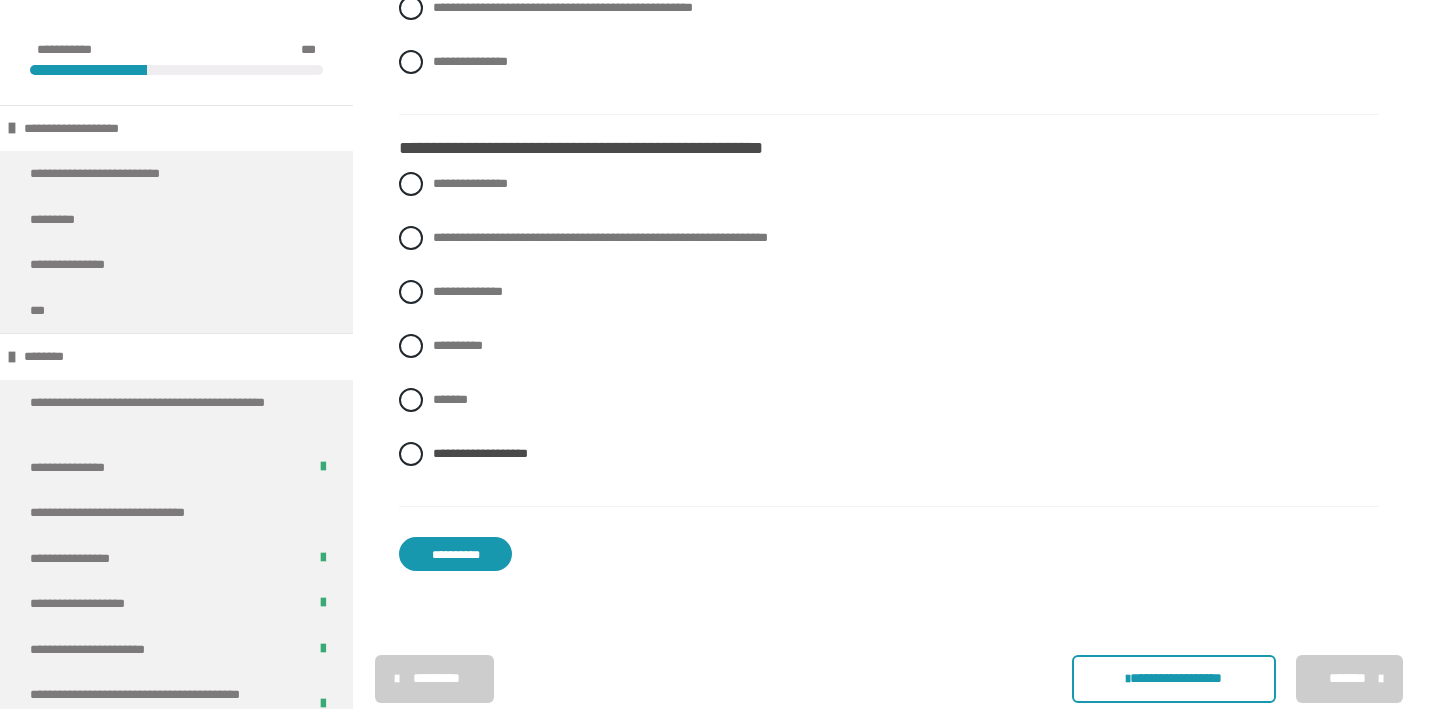 click on "**********" at bounding box center (455, 554) 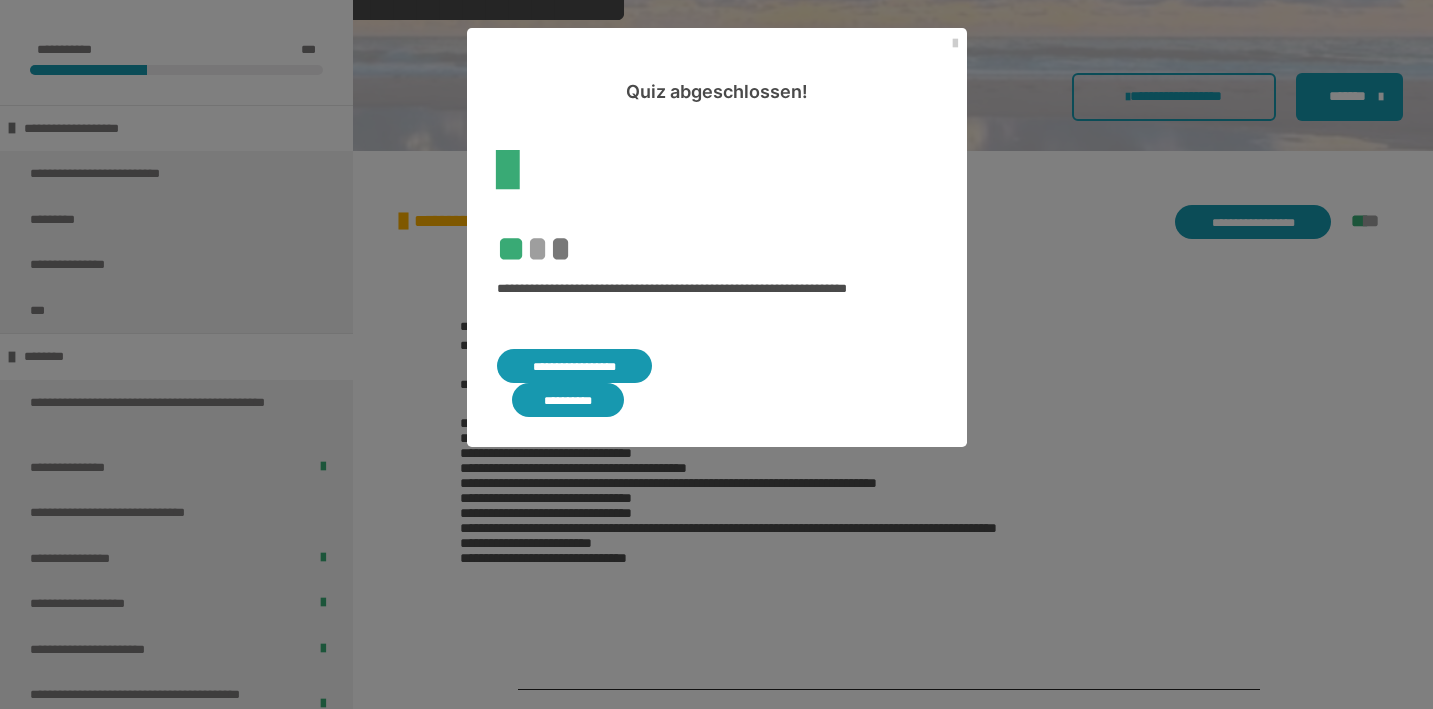scroll, scrollTop: 4074, scrollLeft: 0, axis: vertical 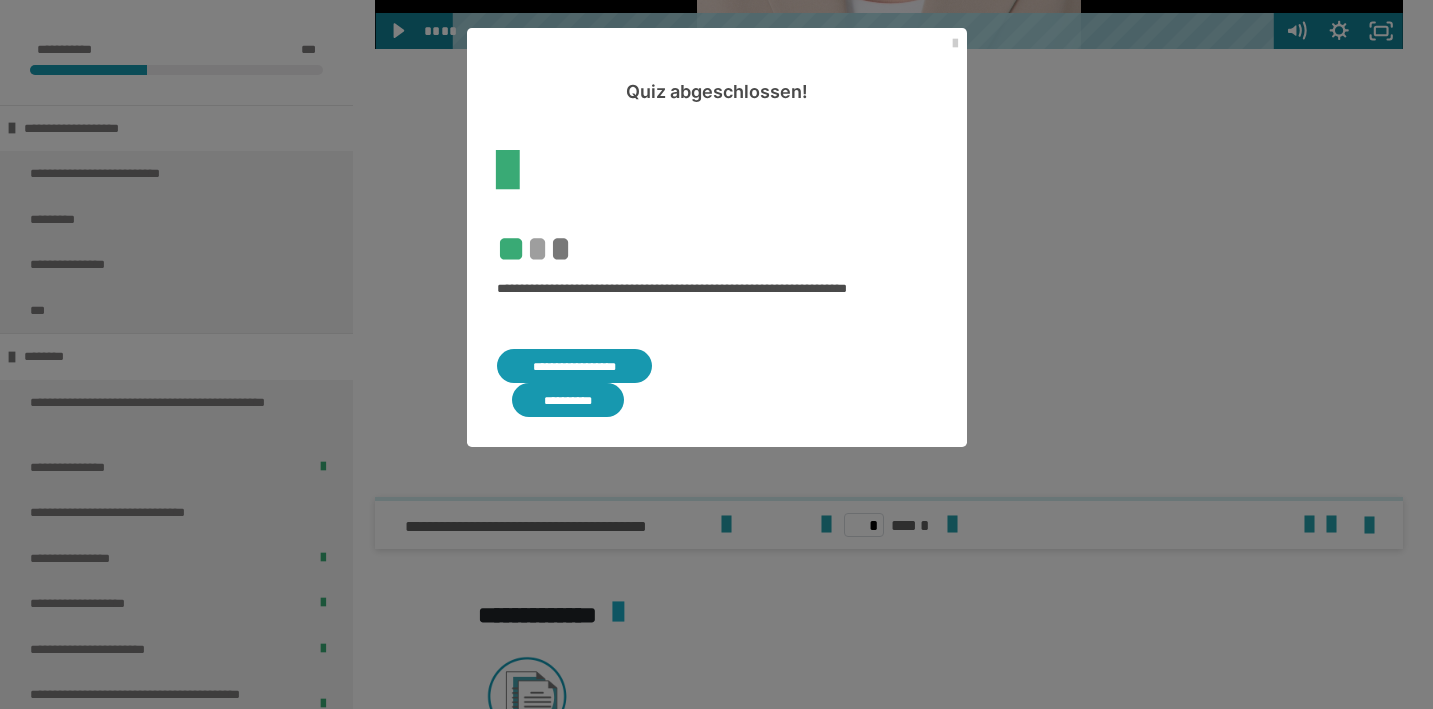 click on "**********" at bounding box center (575, 366) 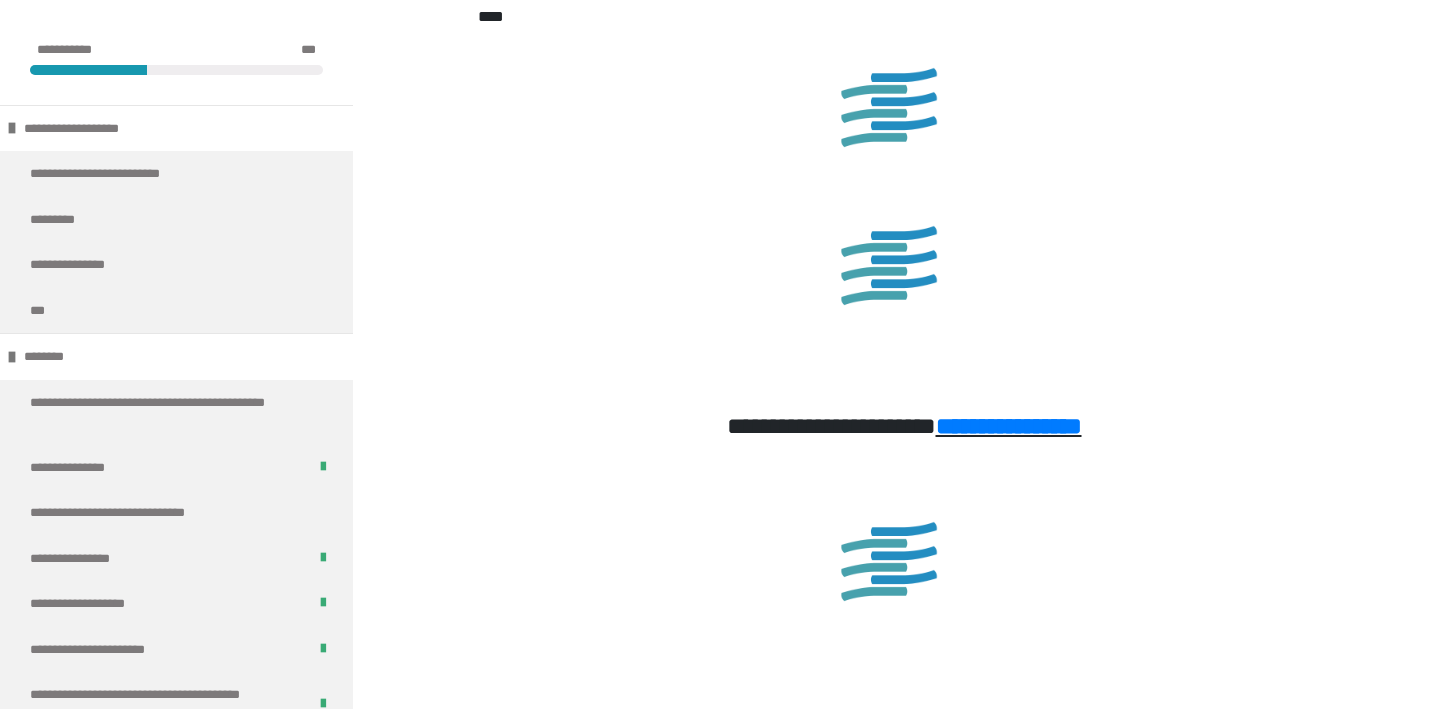 scroll, scrollTop: 7829, scrollLeft: 0, axis: vertical 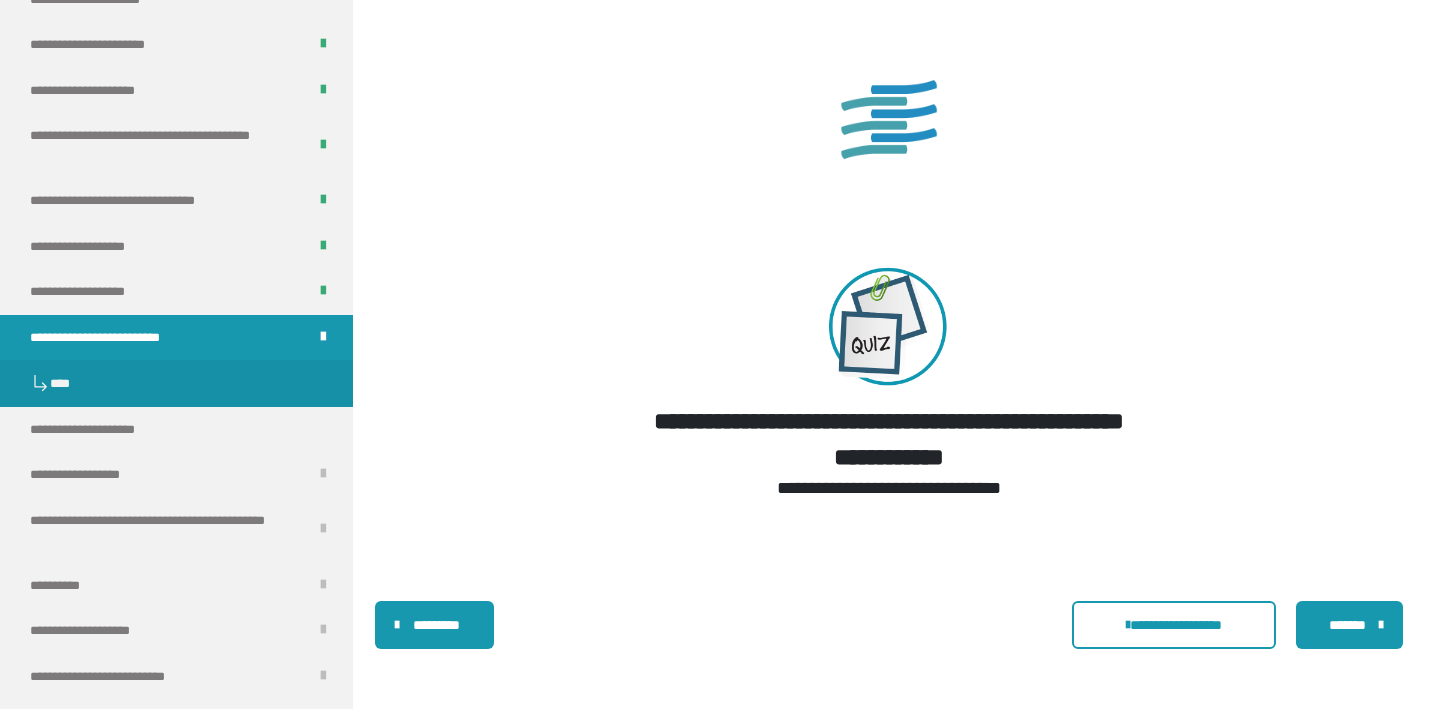 click at bounding box center (176, 653) 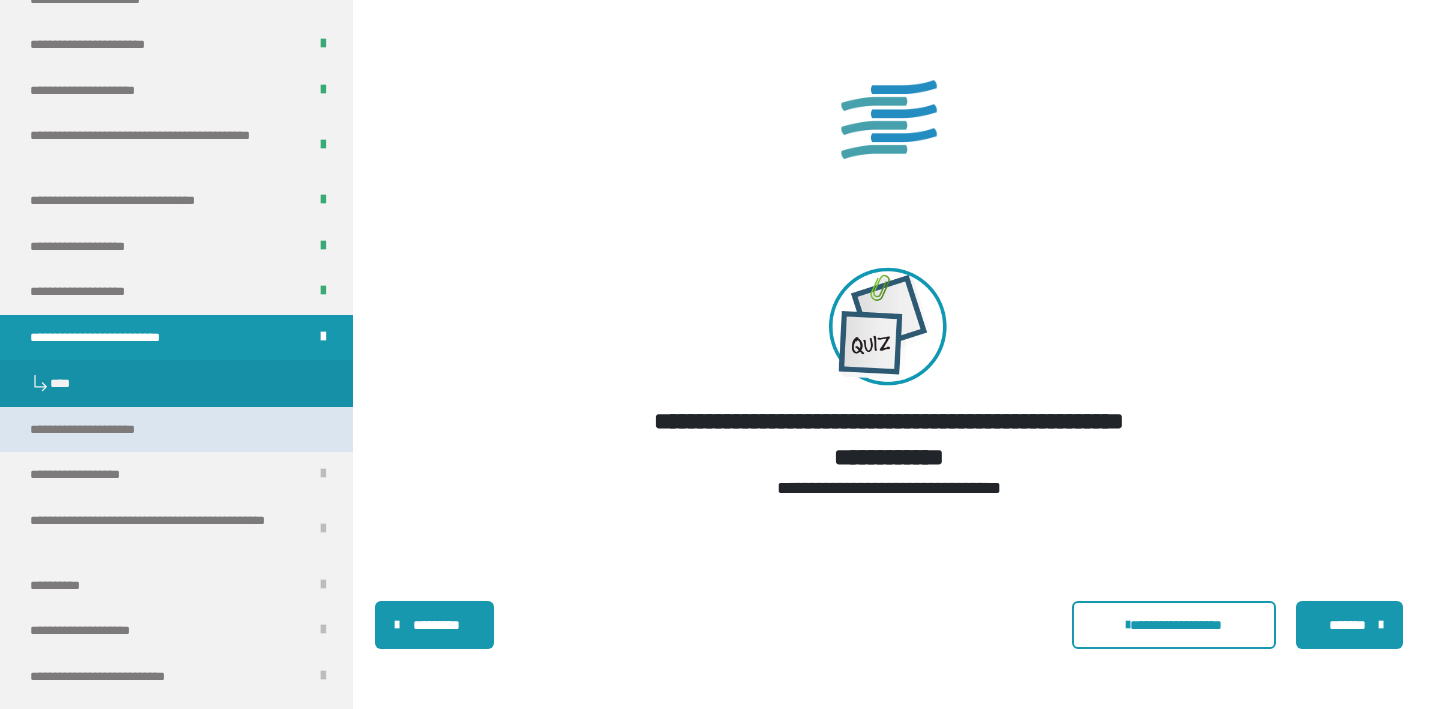 click on "**********" at bounding box center (103, 430) 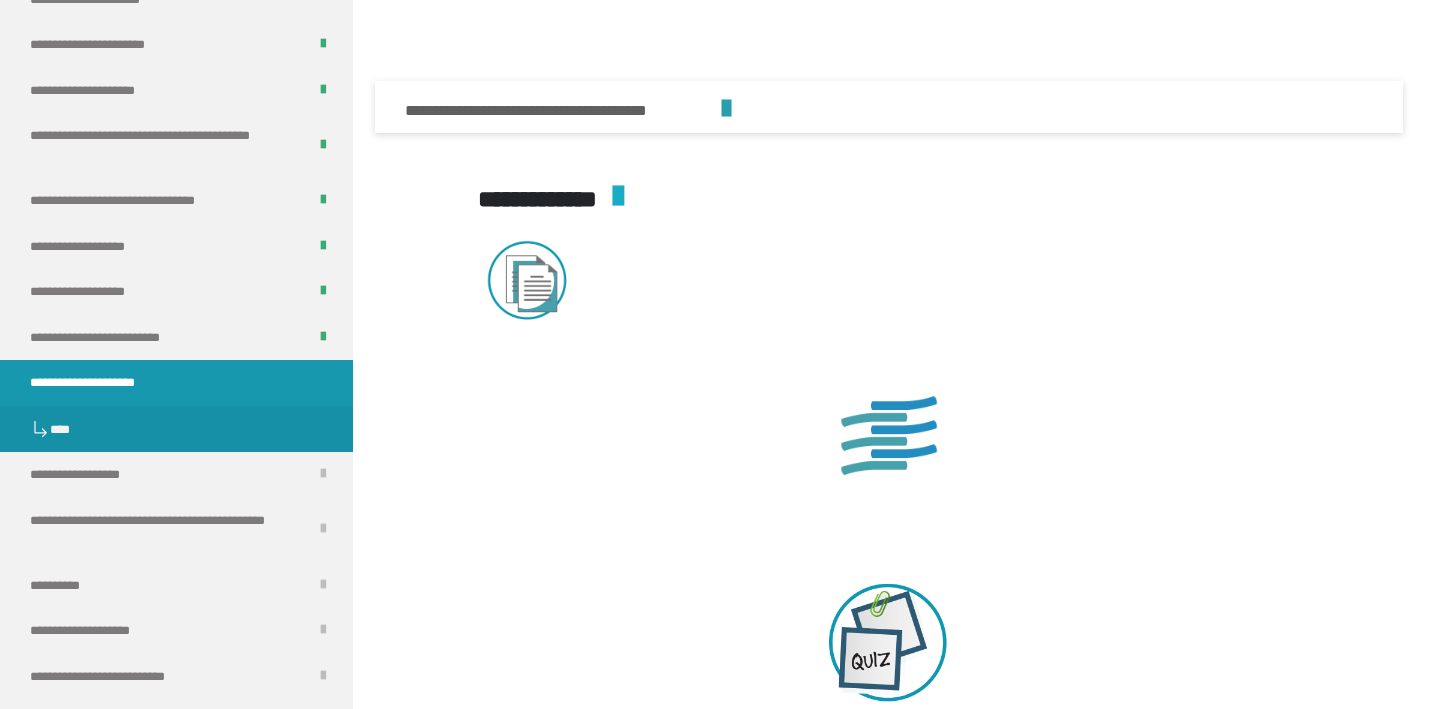 scroll, scrollTop: 2205, scrollLeft: 0, axis: vertical 